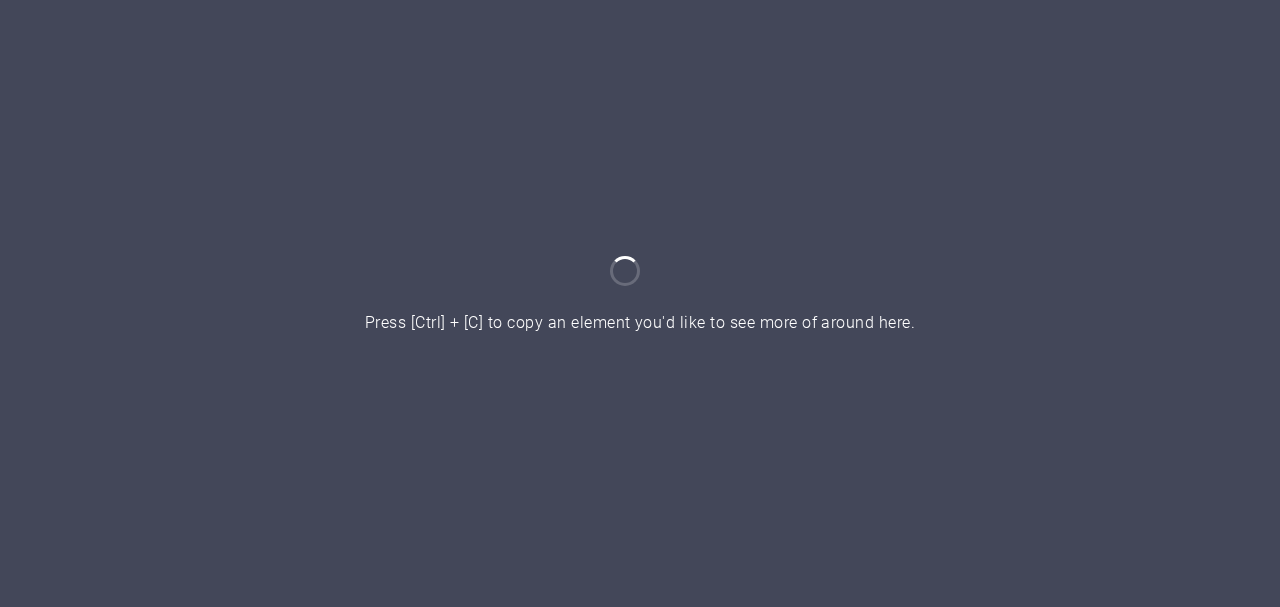 scroll, scrollTop: 0, scrollLeft: 0, axis: both 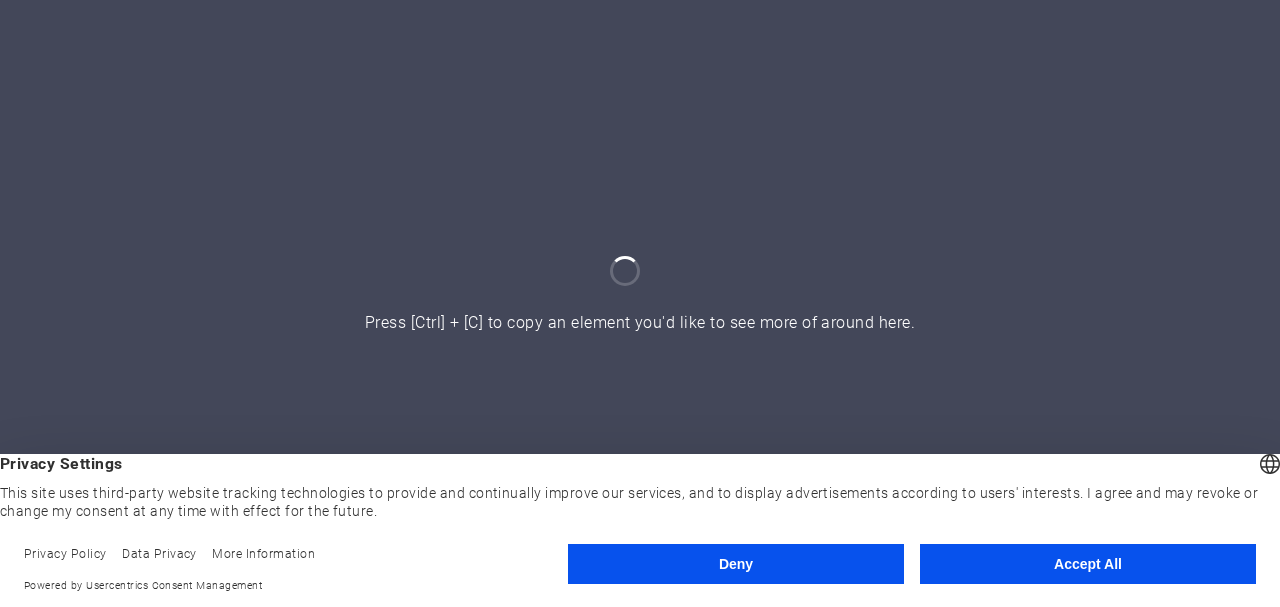 click on "Accept All" at bounding box center [1088, 564] 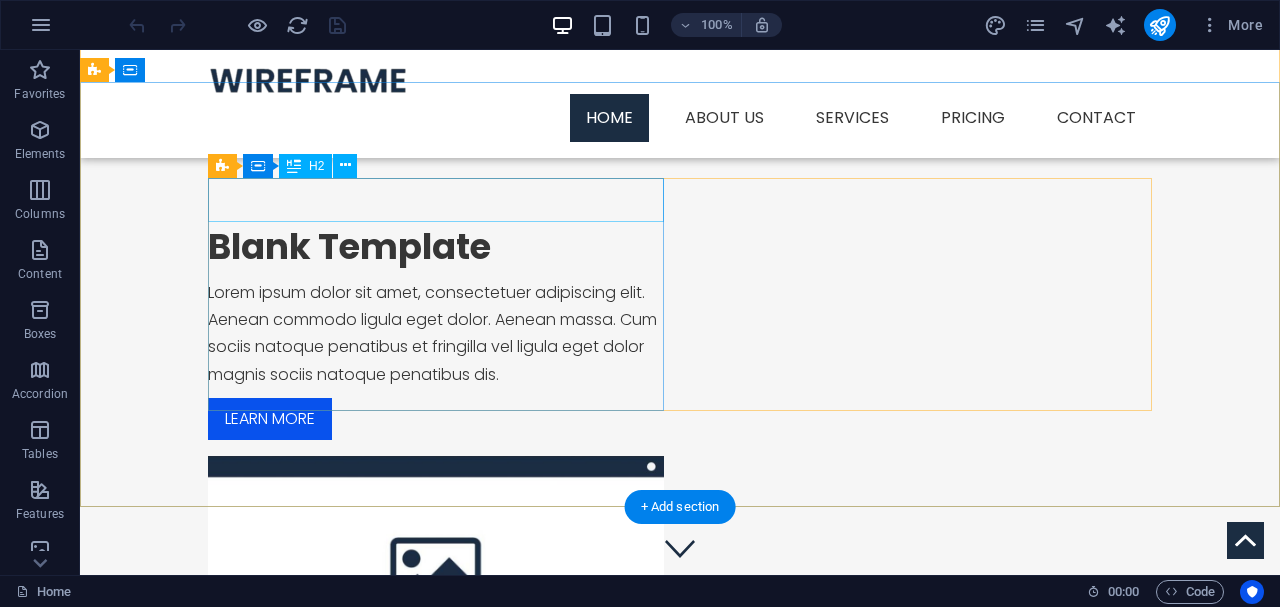 scroll, scrollTop: 0, scrollLeft: 0, axis: both 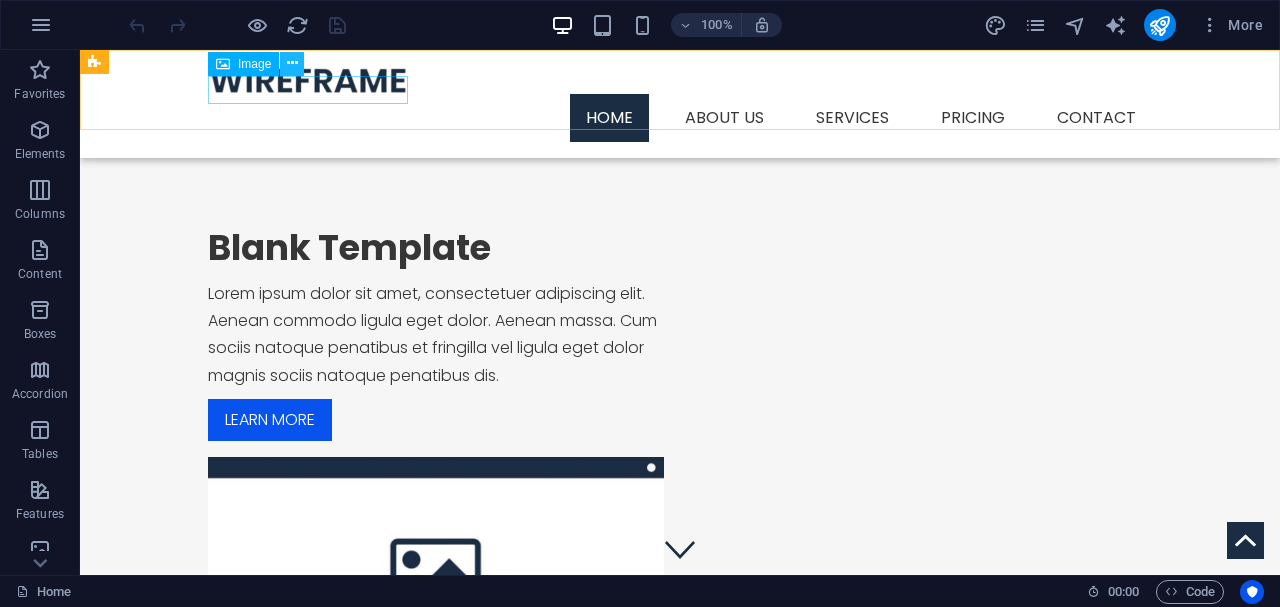 click at bounding box center [292, 63] 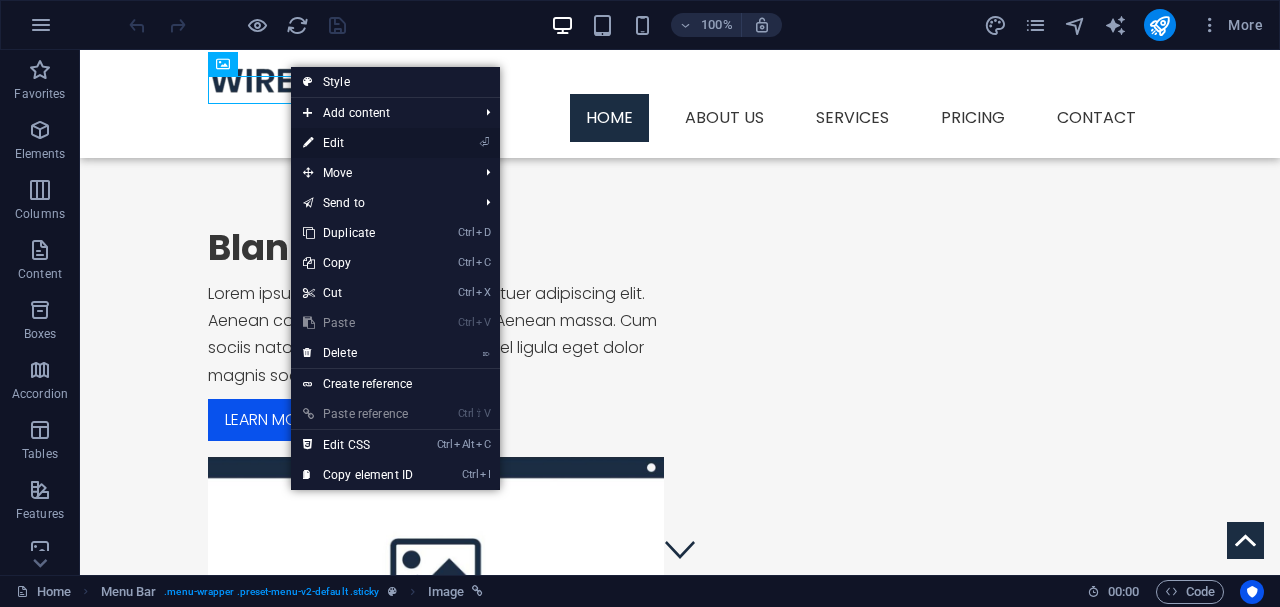 click on "⏎  Edit" at bounding box center (358, 143) 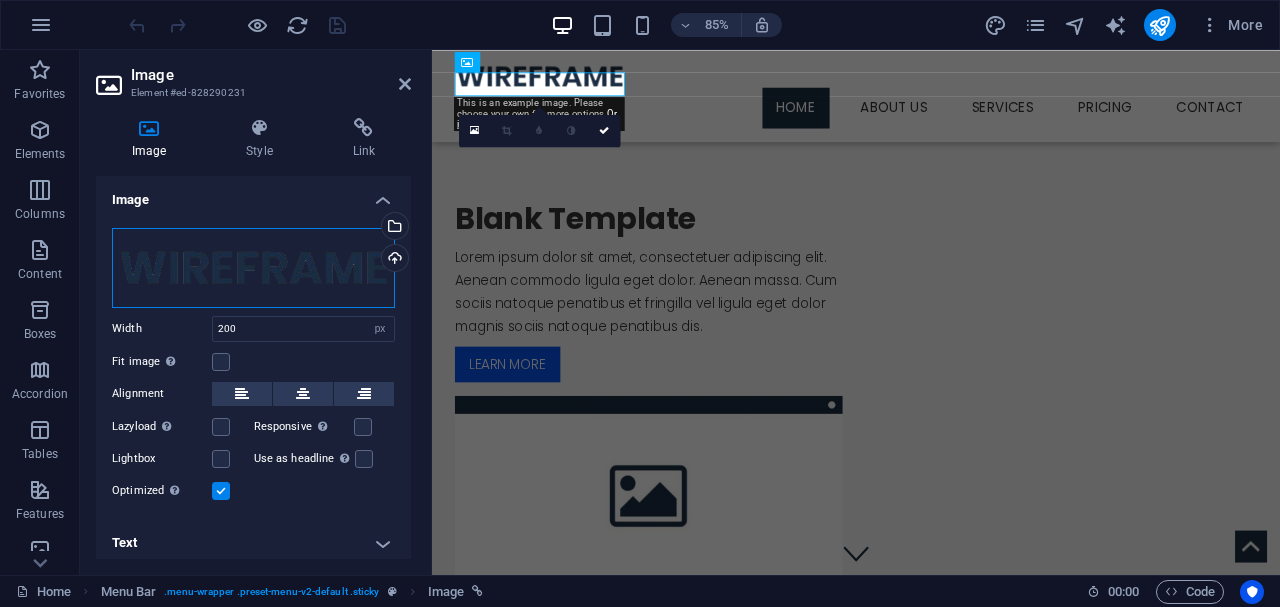 click on "Drag files here, click to choose files or select files from Files or our free stock photos & videos" at bounding box center (253, 268) 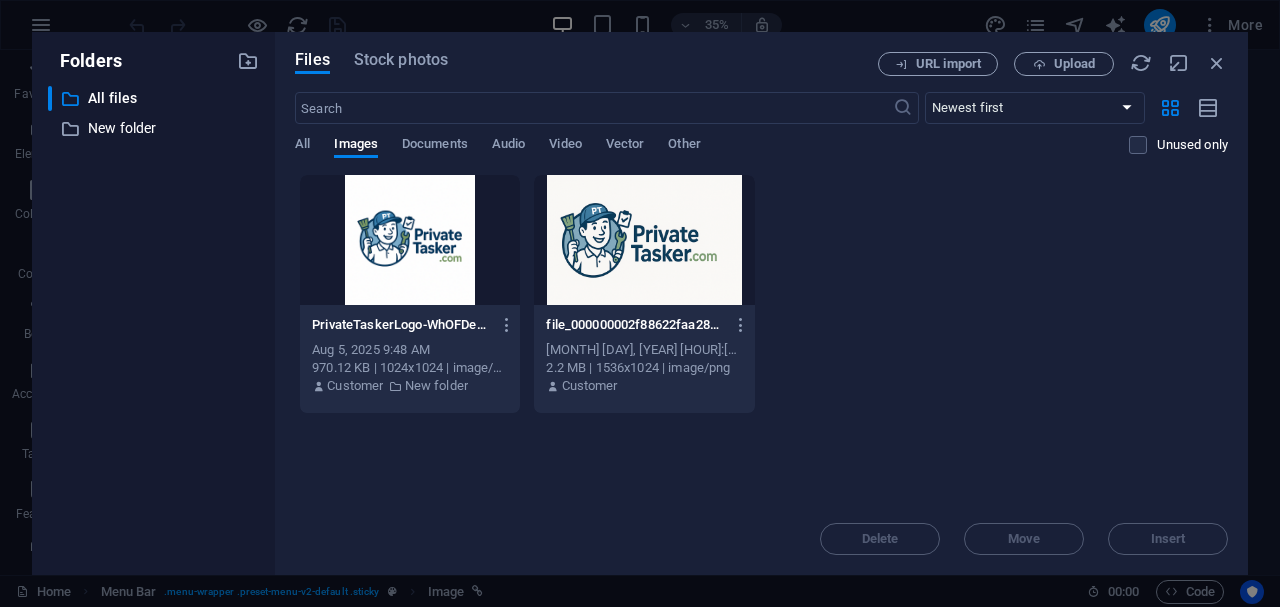click at bounding box center [644, 240] 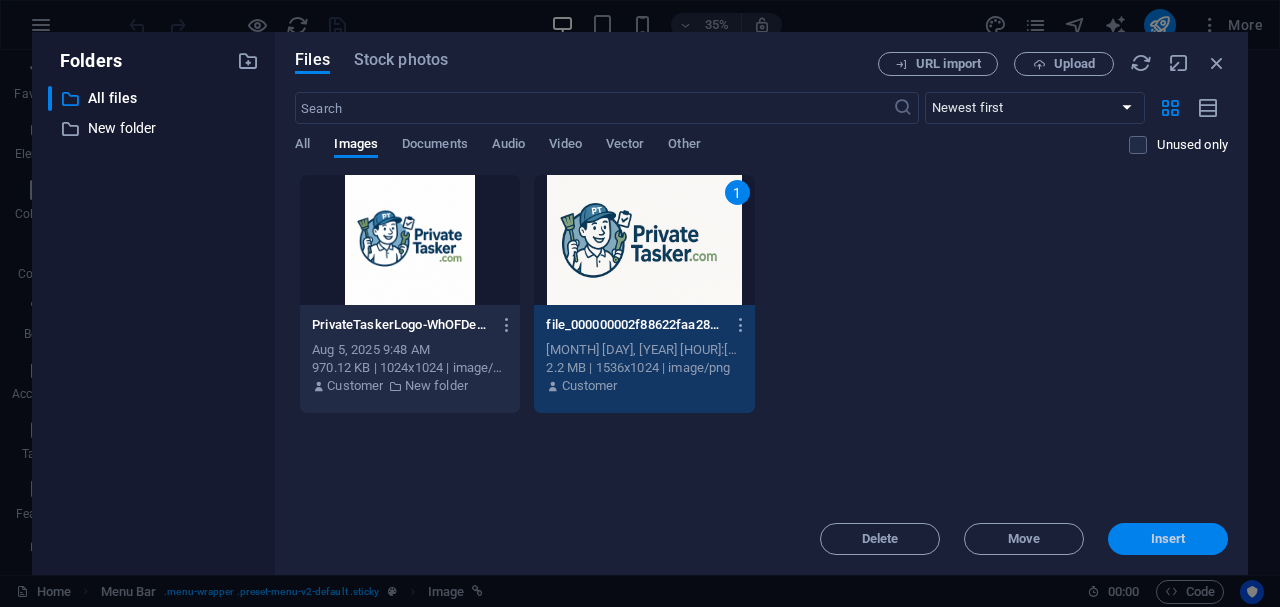 click on "Insert" at bounding box center (1168, 539) 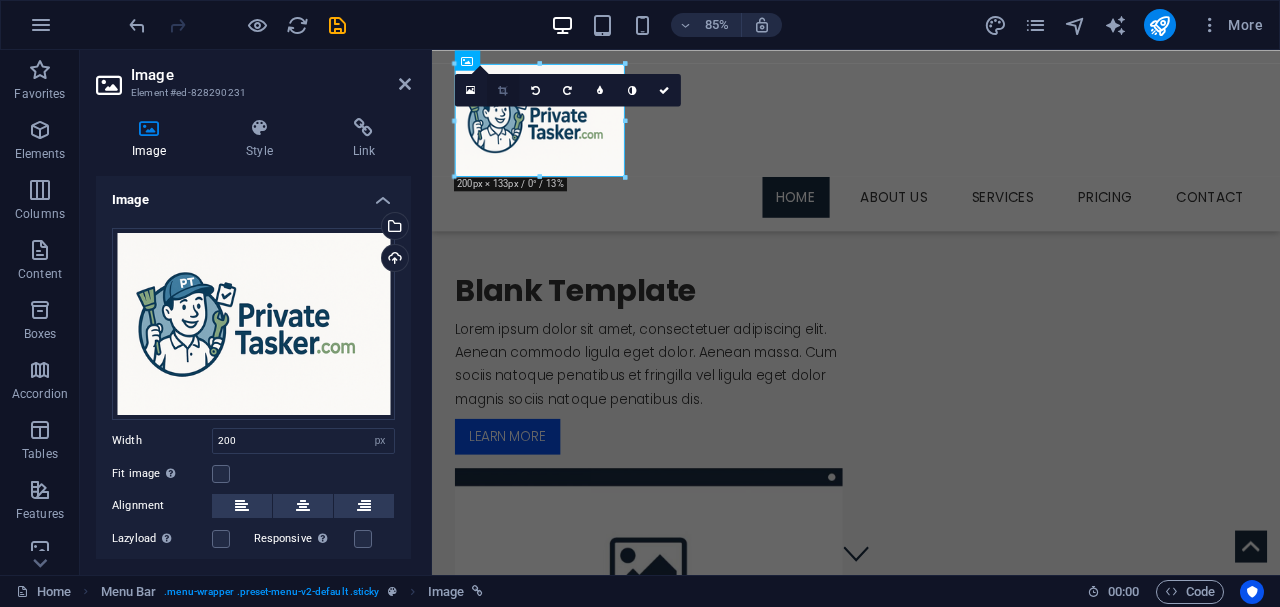 click at bounding box center [502, 90] 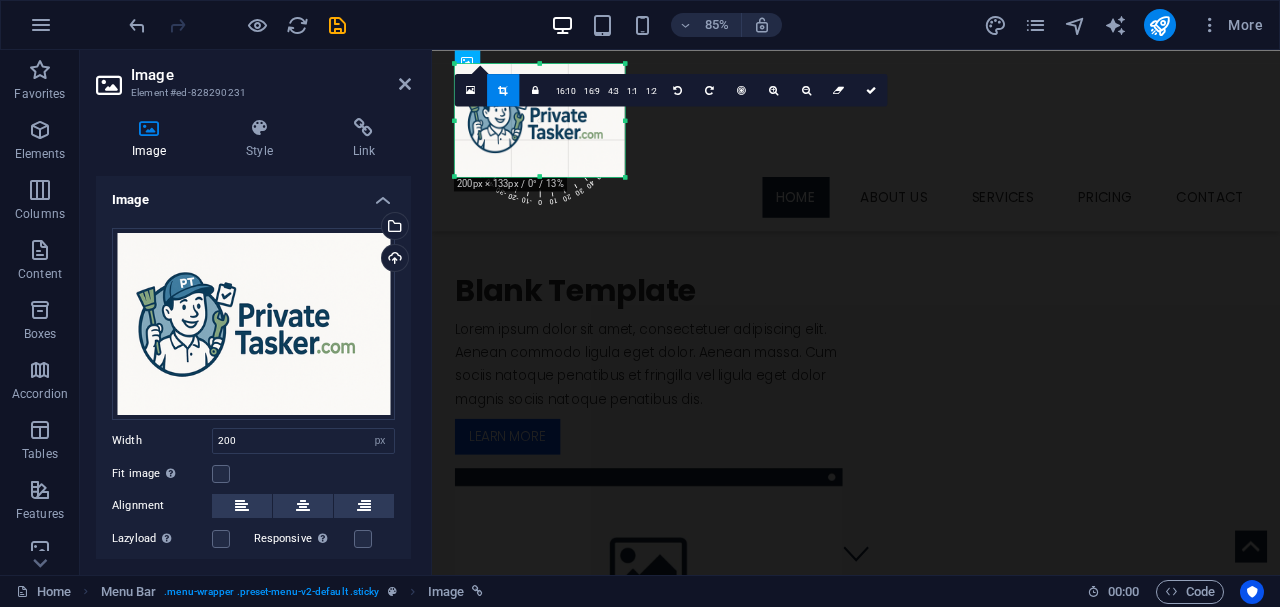 drag, startPoint x: 616, startPoint y: 177, endPoint x: 614, endPoint y: 167, distance: 10.198039 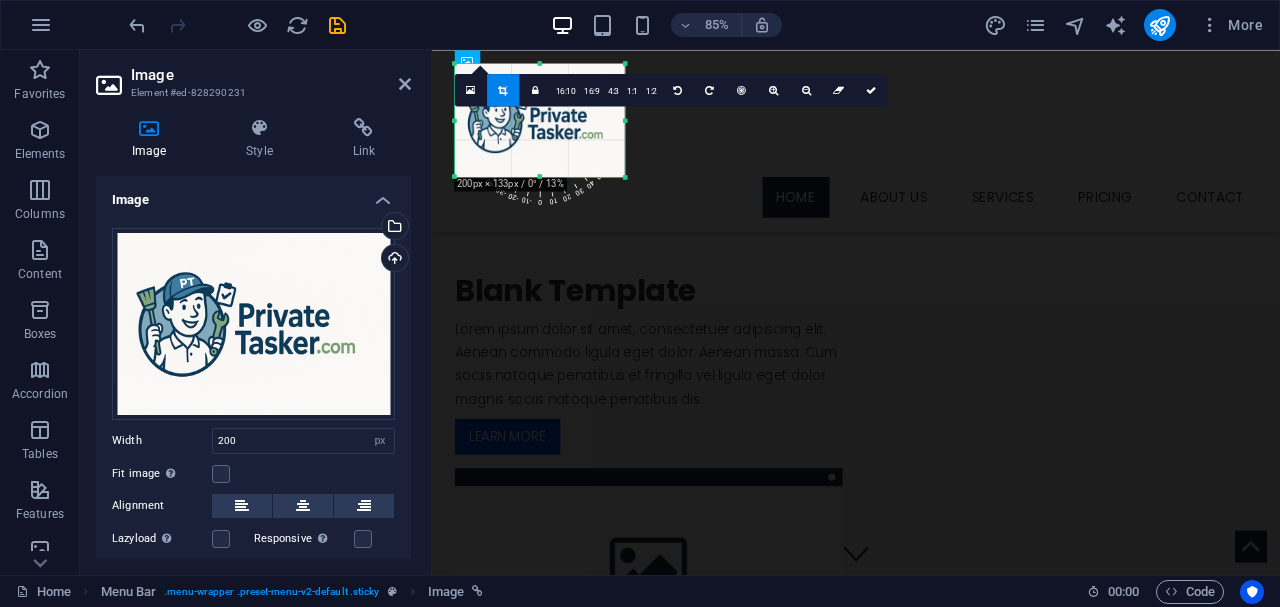 click at bounding box center [540, 177] 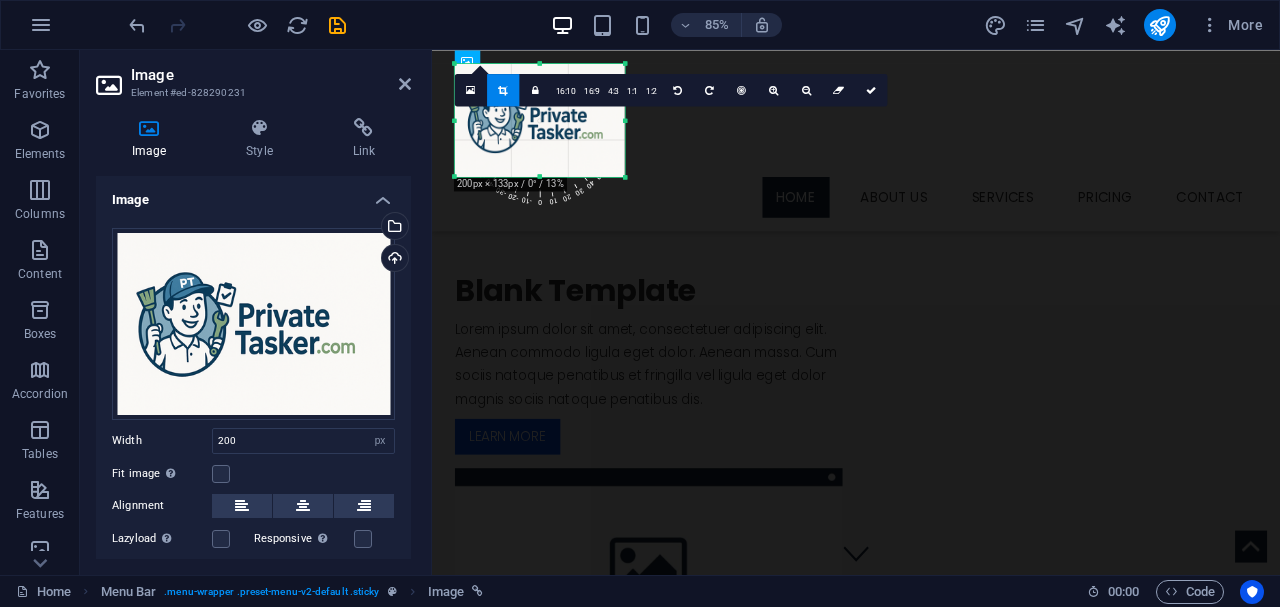 click at bounding box center [540, 177] 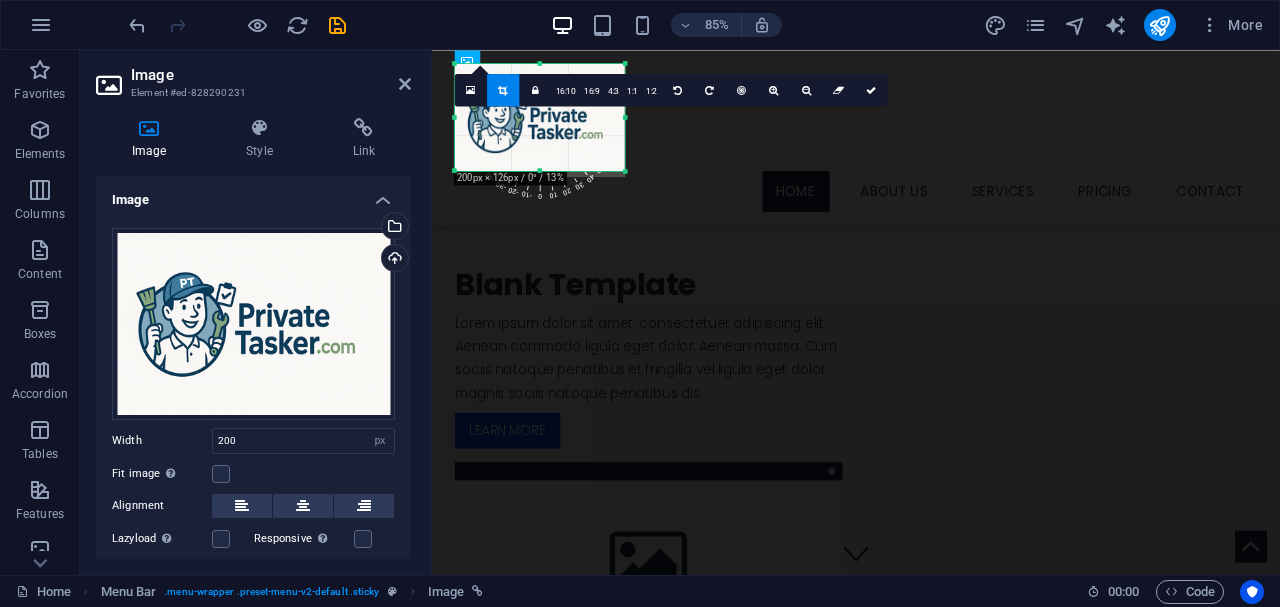 click at bounding box center (540, 120) 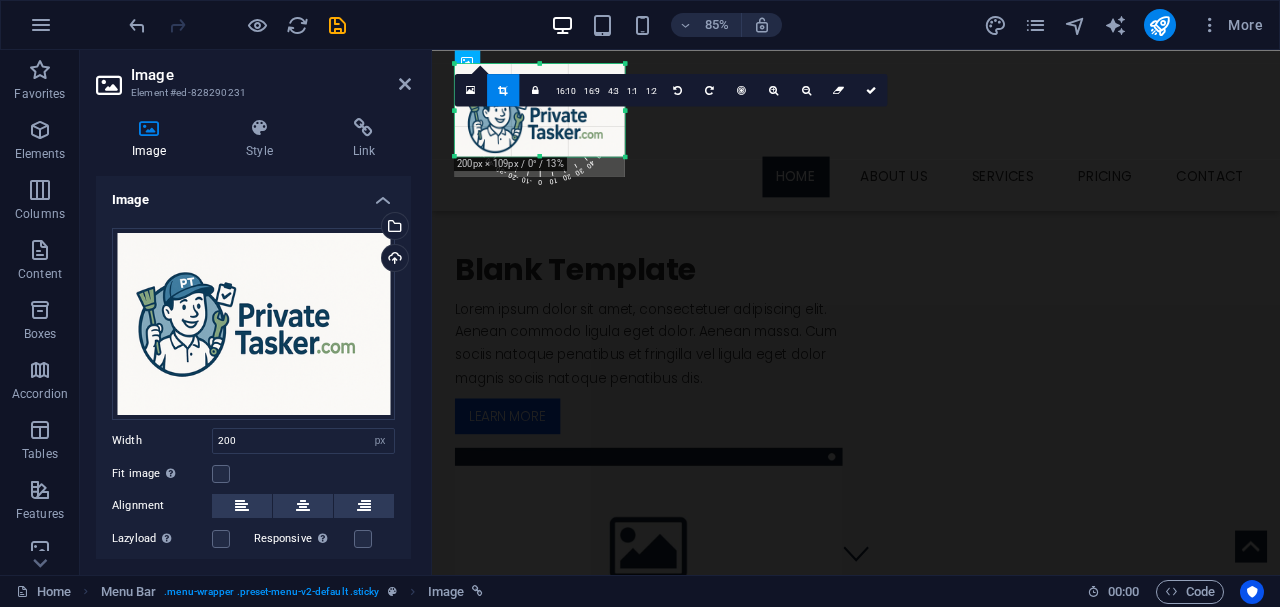 drag, startPoint x: 542, startPoint y: 169, endPoint x: 539, endPoint y: 152, distance: 17.262676 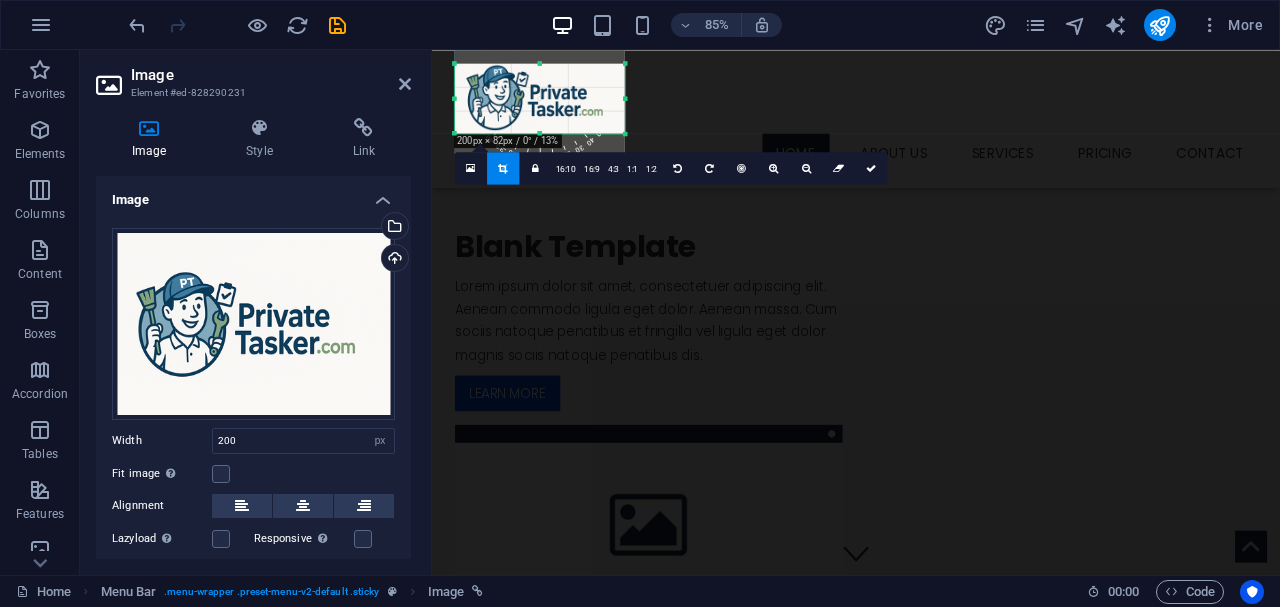 drag, startPoint x: 541, startPoint y: 65, endPoint x: 540, endPoint y: 92, distance: 27.018513 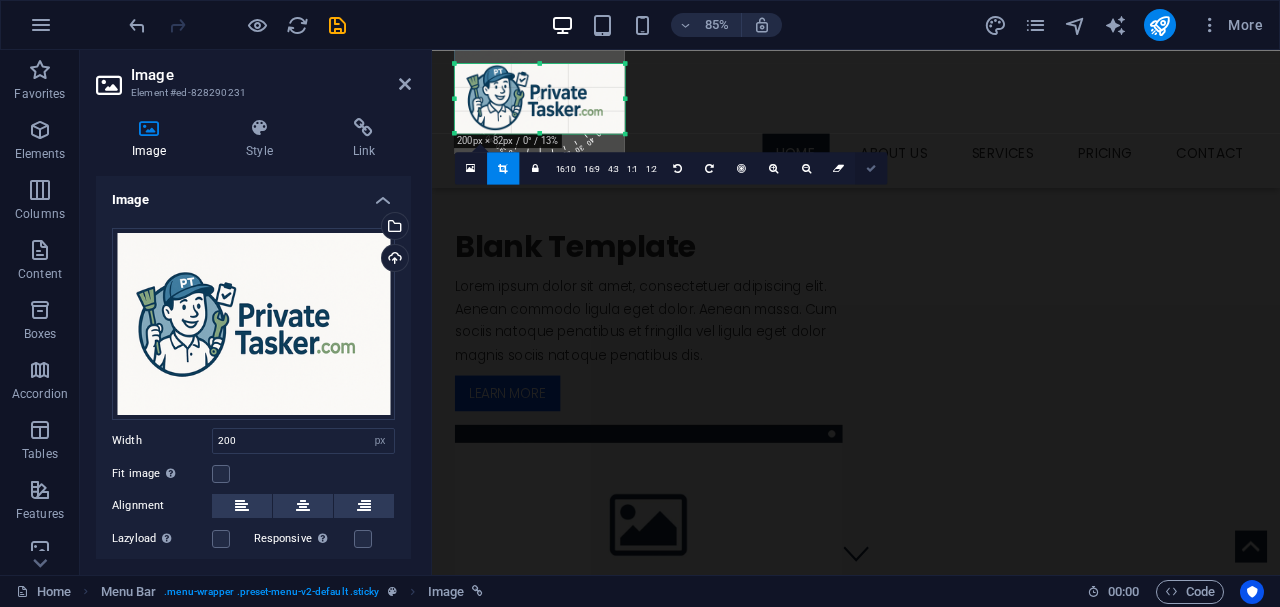 click at bounding box center (871, 168) 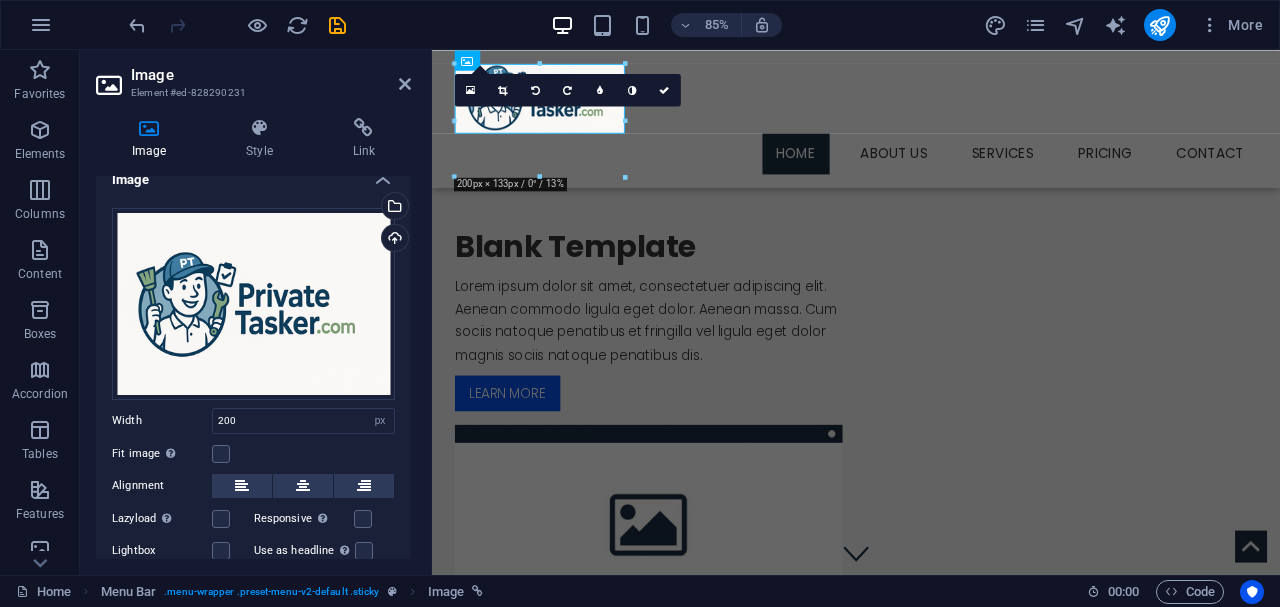 scroll, scrollTop: 0, scrollLeft: 0, axis: both 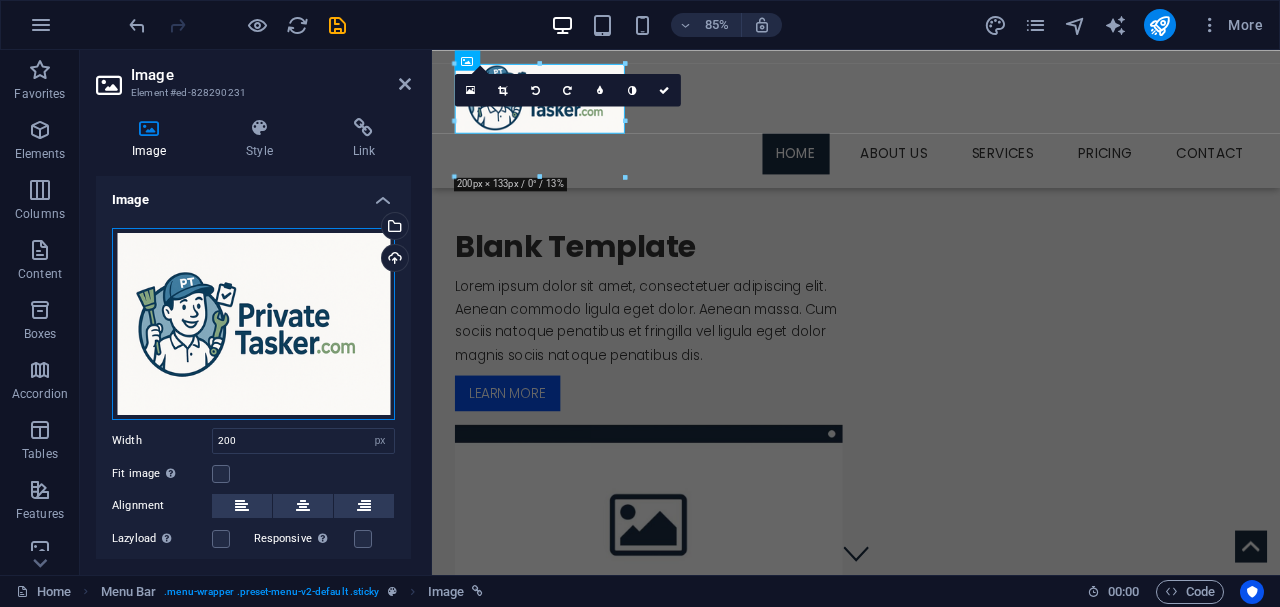 click on "Drag files here, click to choose files or select files from Files or our free stock photos & videos" at bounding box center [253, 324] 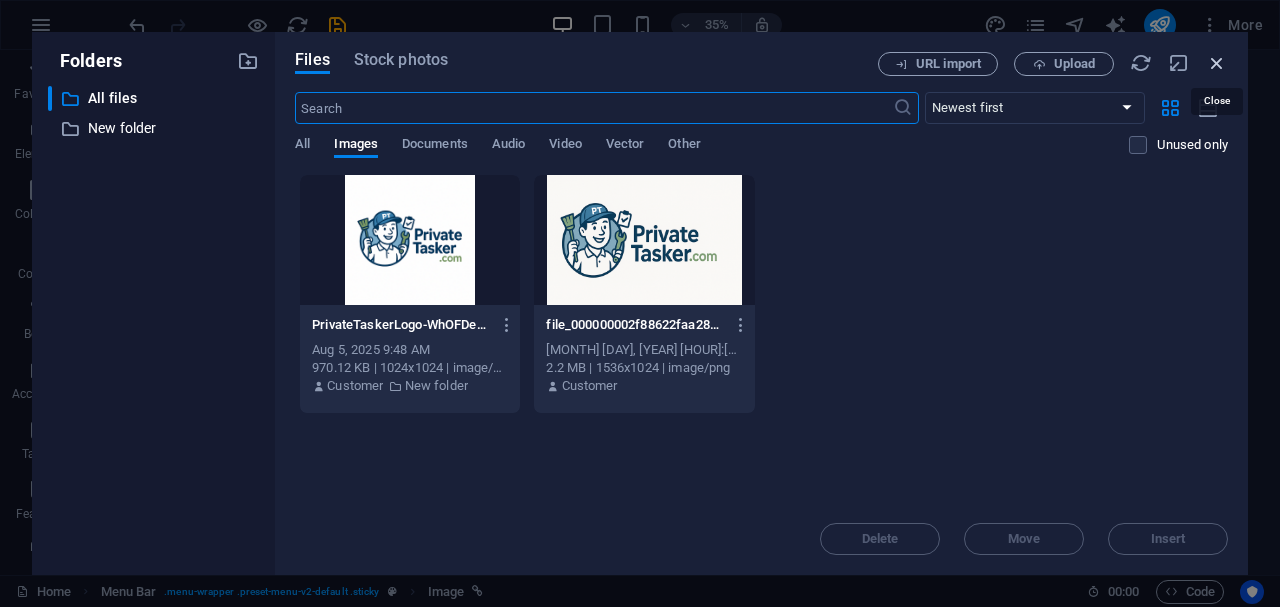 click at bounding box center [1217, 63] 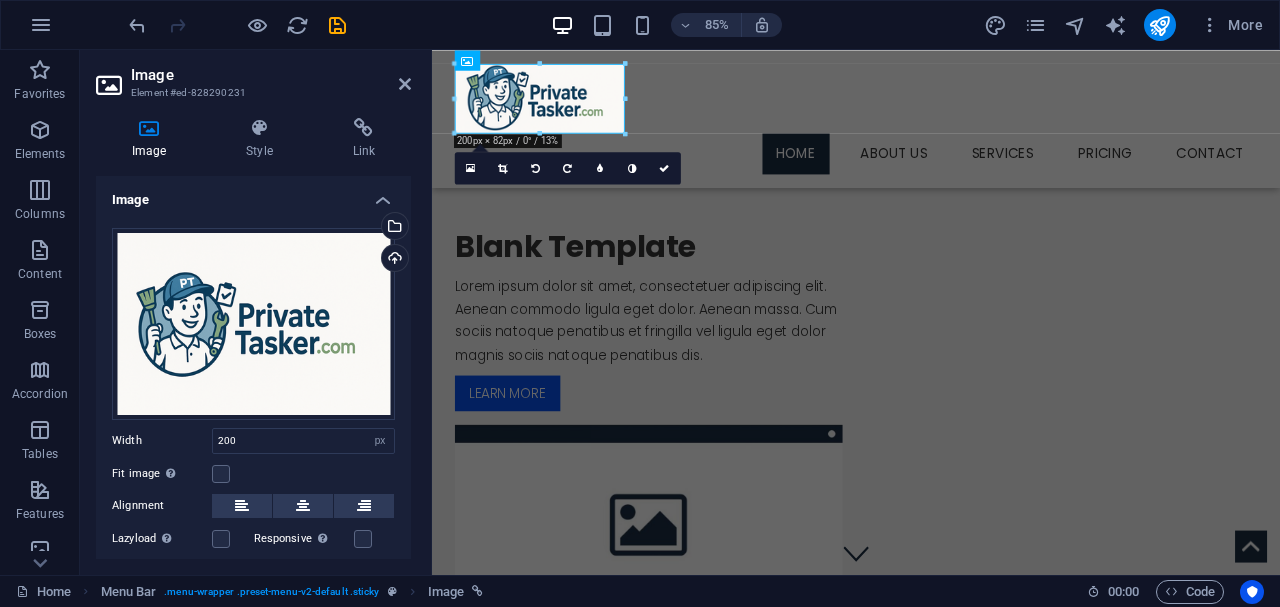 click at bounding box center (540, 63) 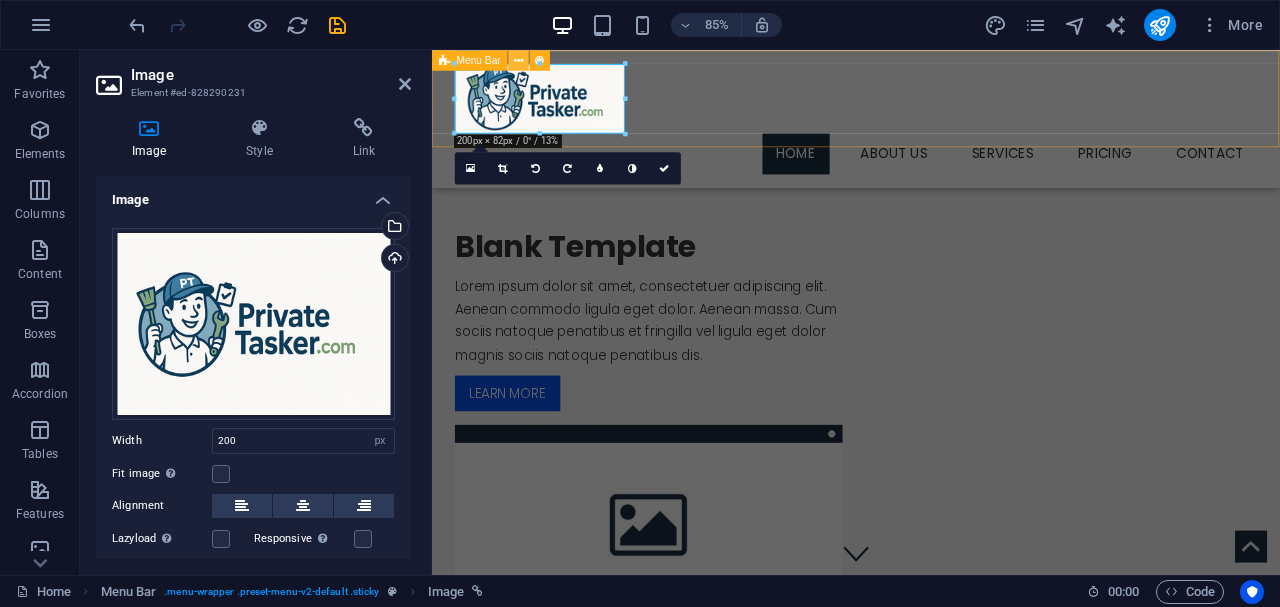 click at bounding box center (518, 60) 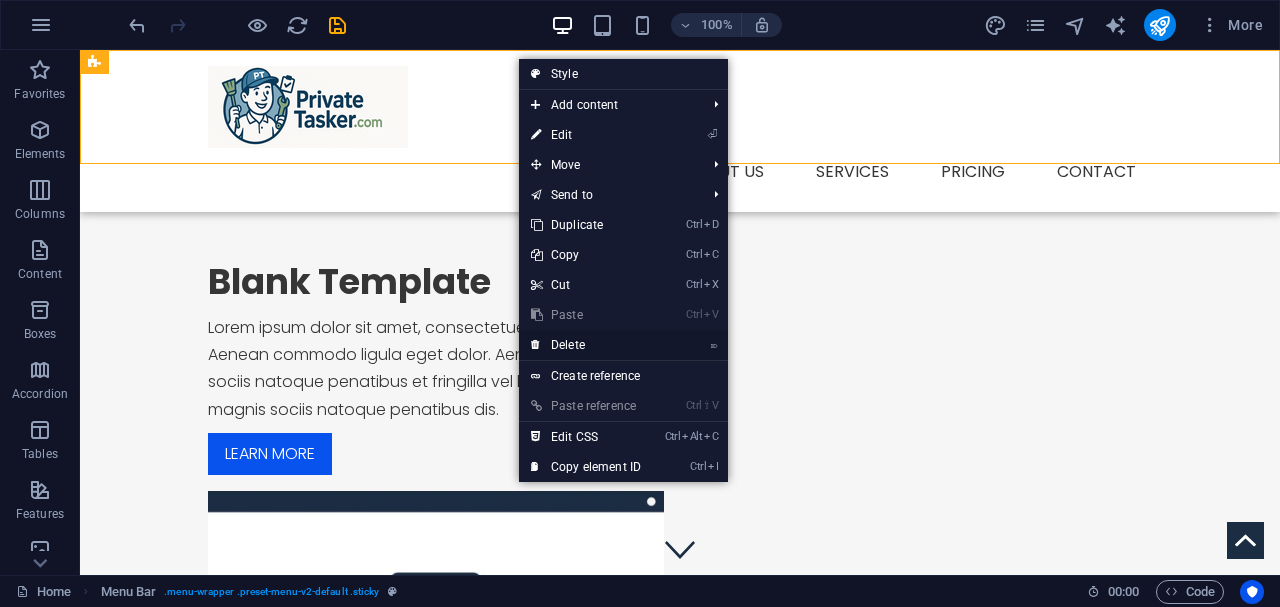 click on "⌦  Delete" at bounding box center [586, 345] 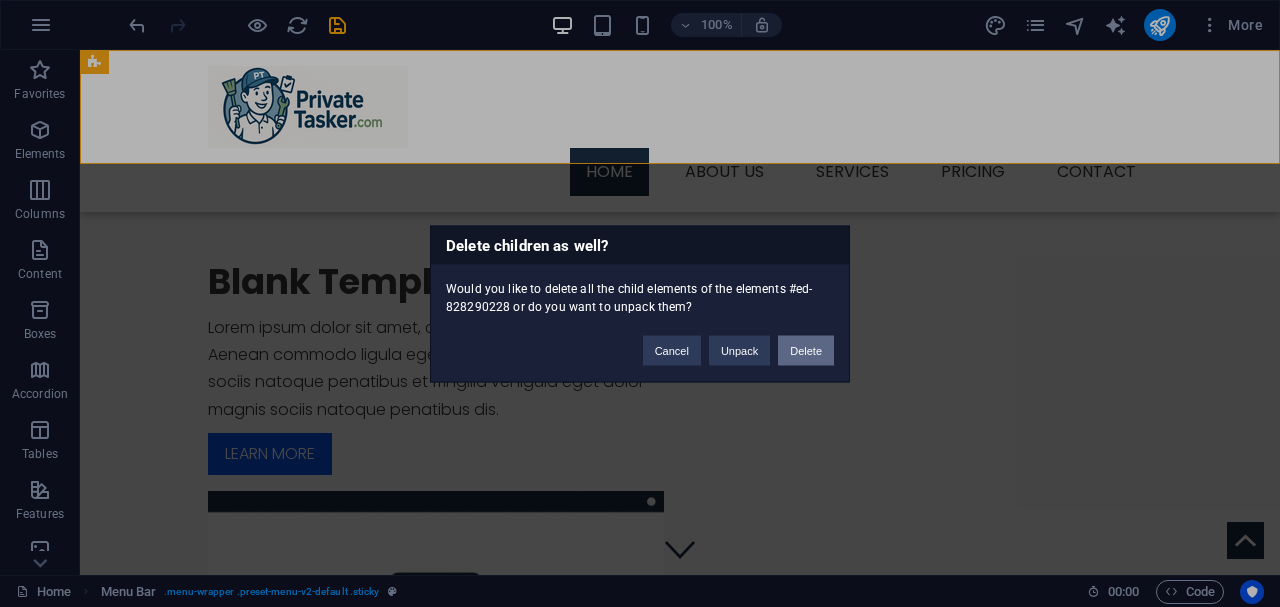 click on "Delete" at bounding box center [806, 350] 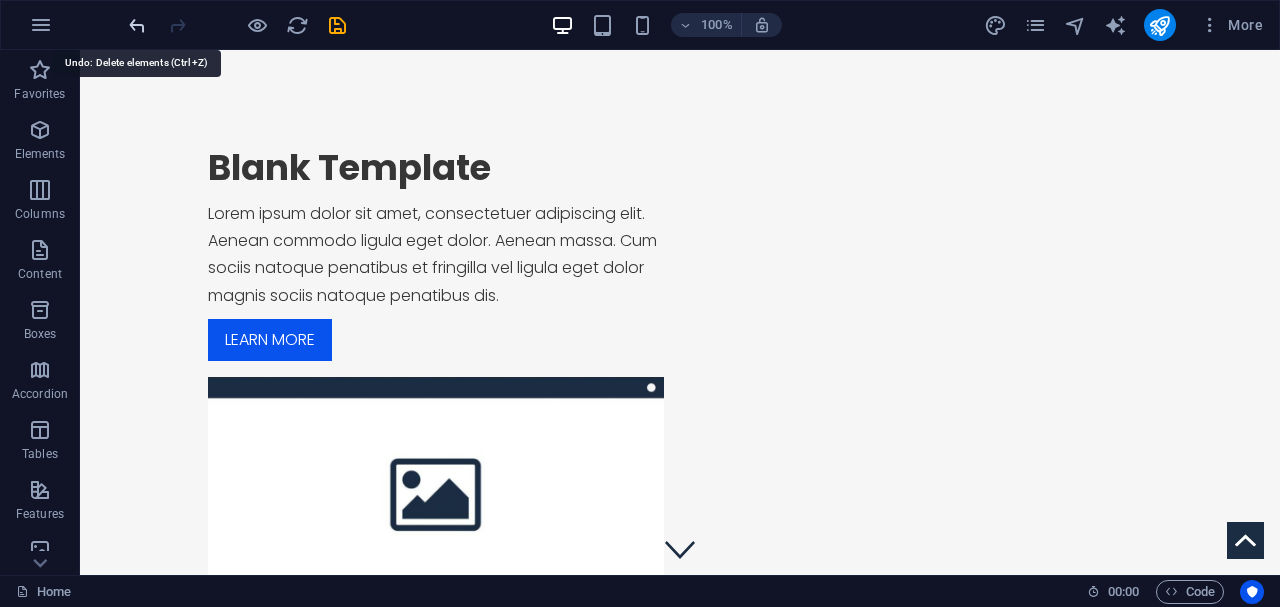 click at bounding box center [137, 25] 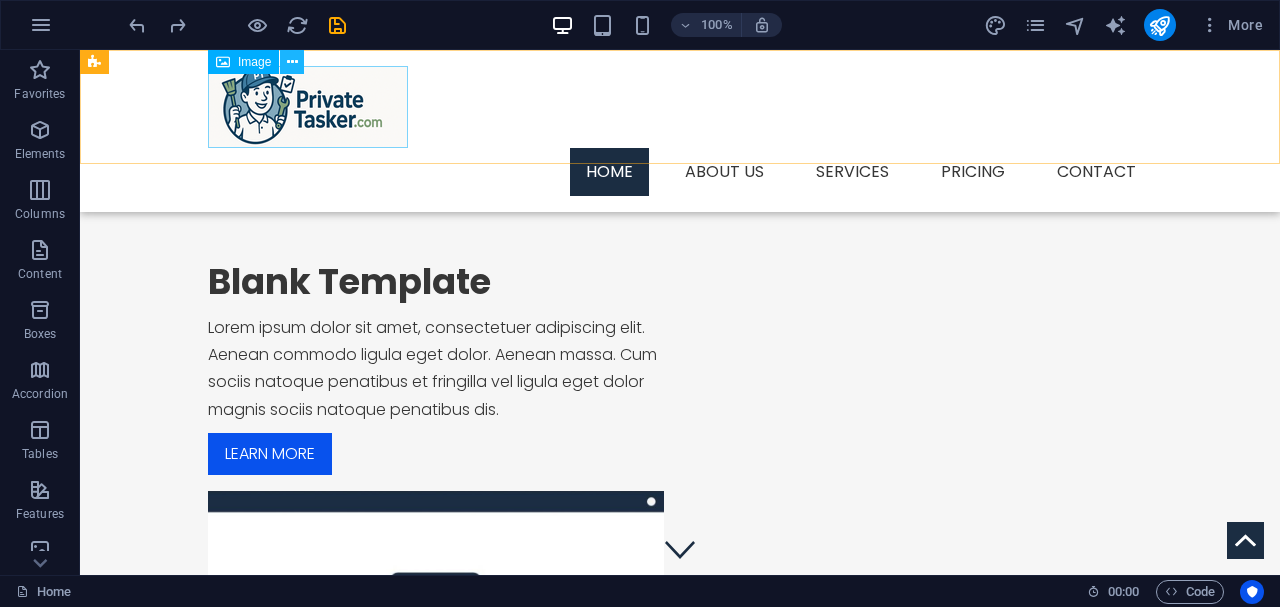 click at bounding box center (292, 62) 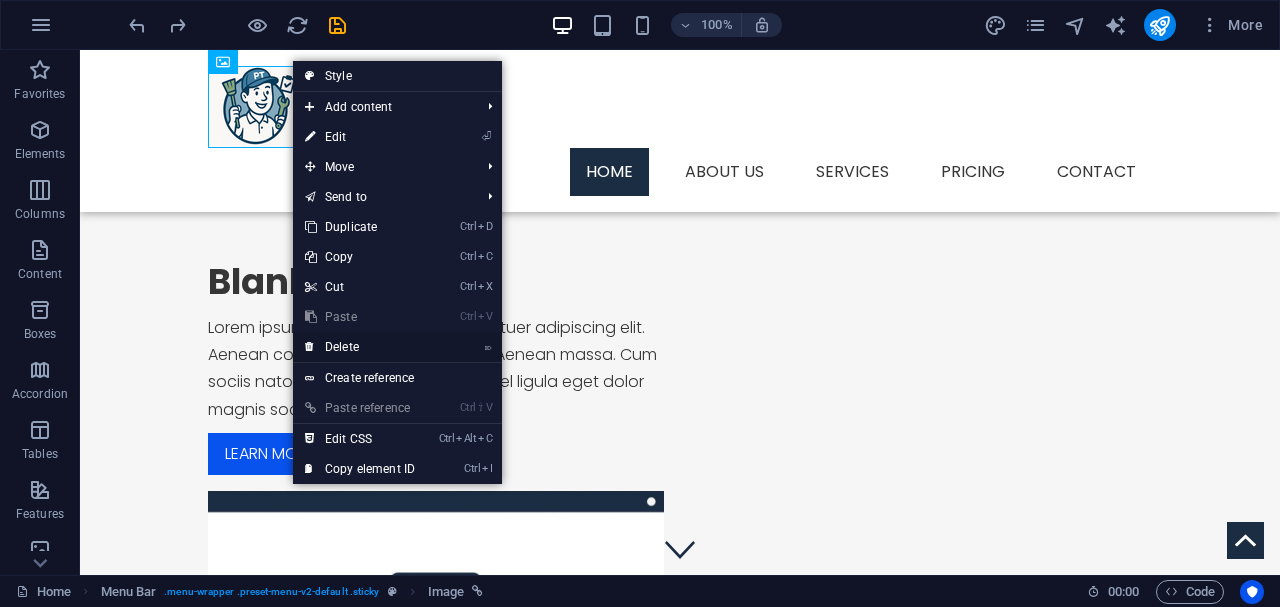click on "⌦  Delete" at bounding box center [360, 347] 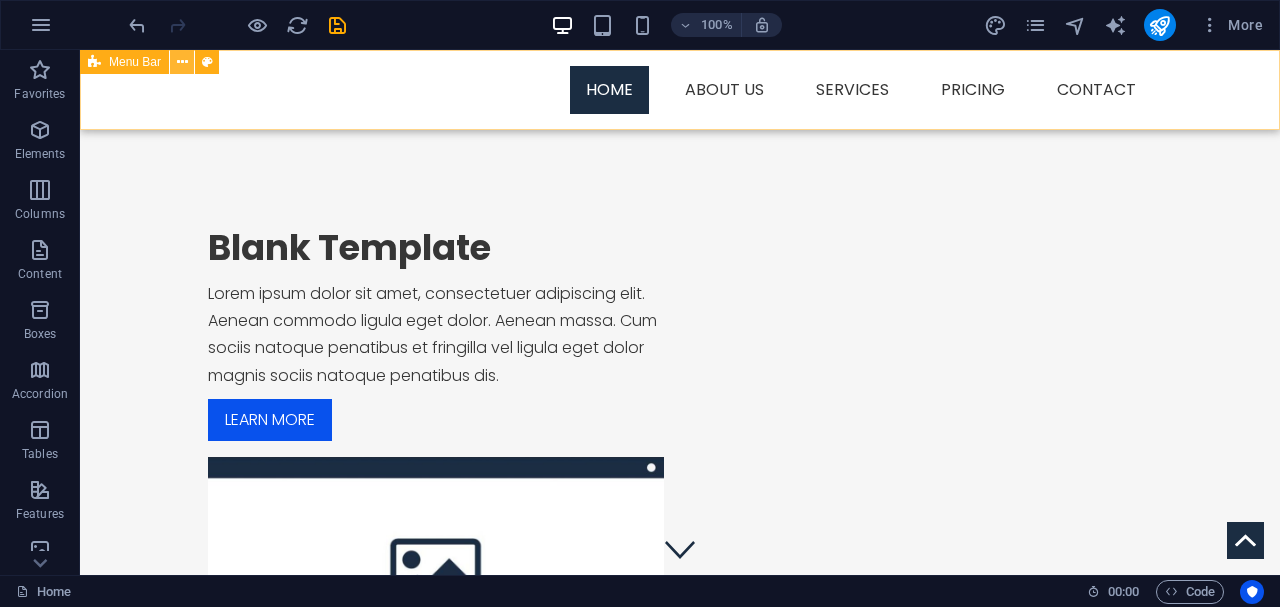 click at bounding box center (182, 62) 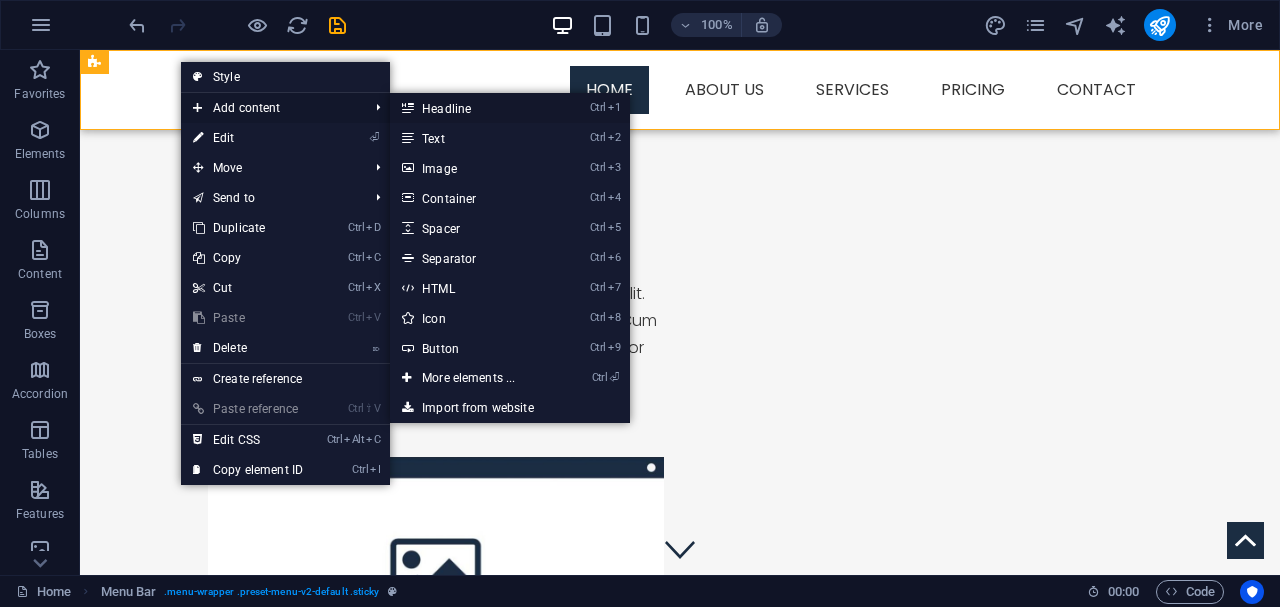 click on "Ctrl 1  Headline" at bounding box center [472, 108] 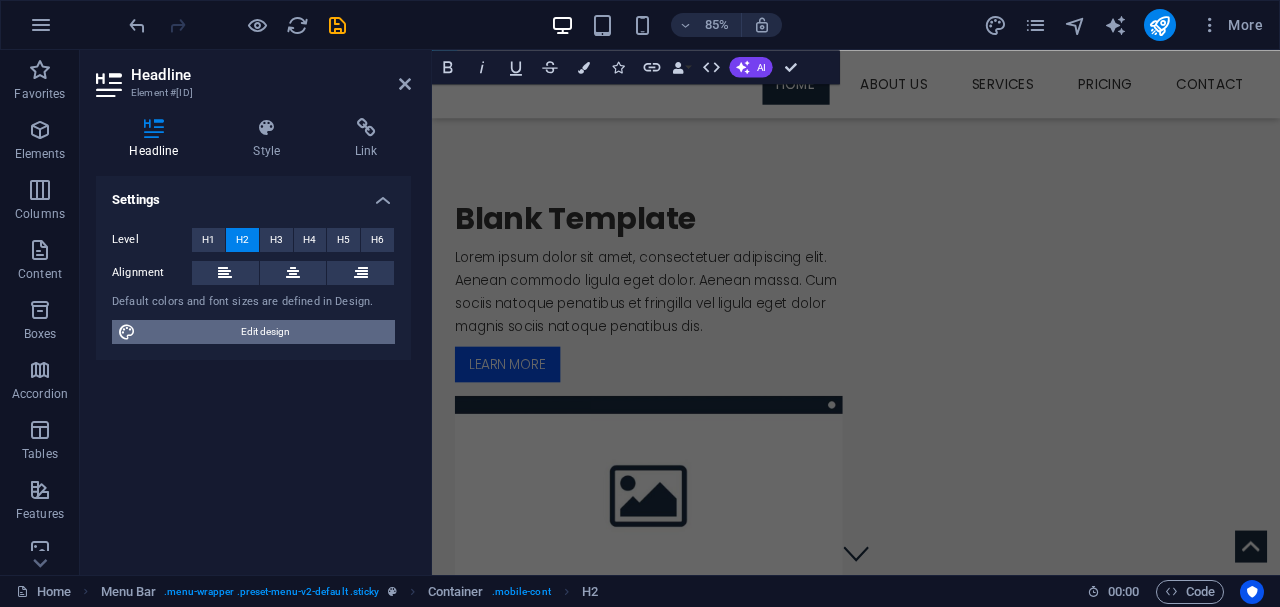 click on "Edit design" at bounding box center [265, 332] 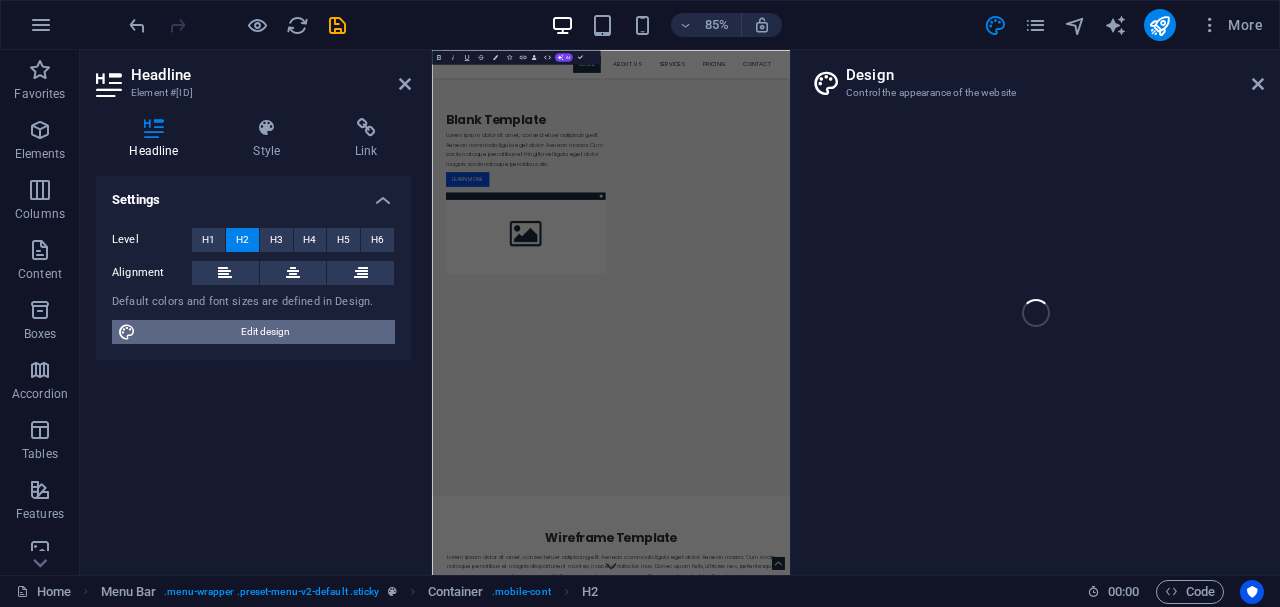 select on "px" 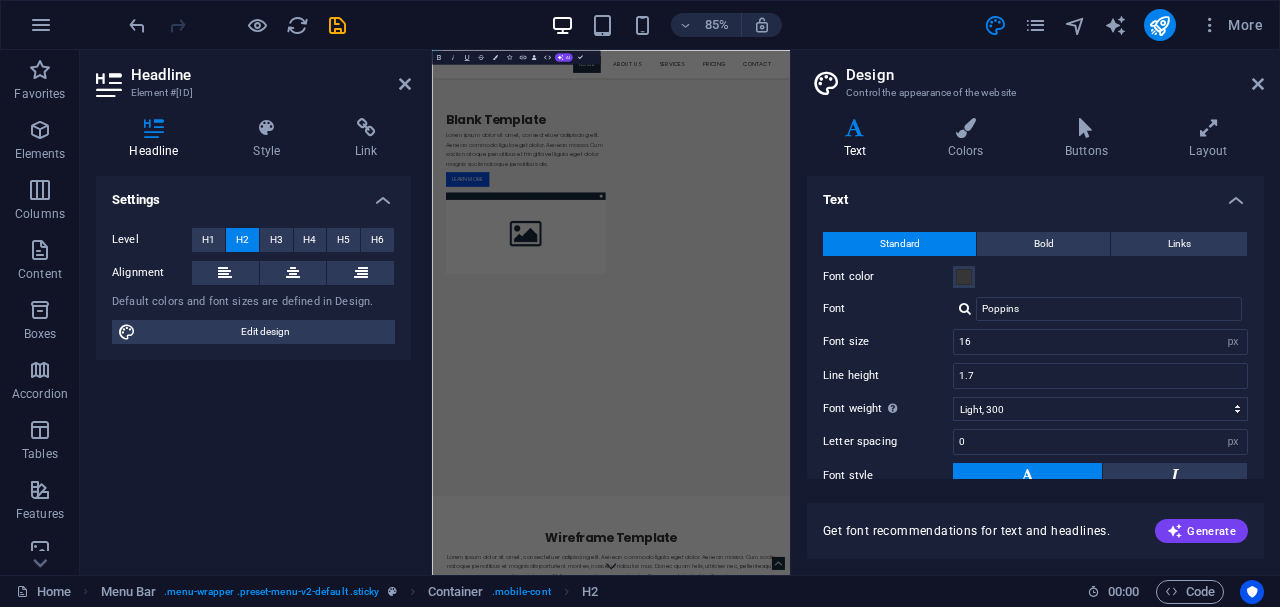 click at bounding box center [855, 128] 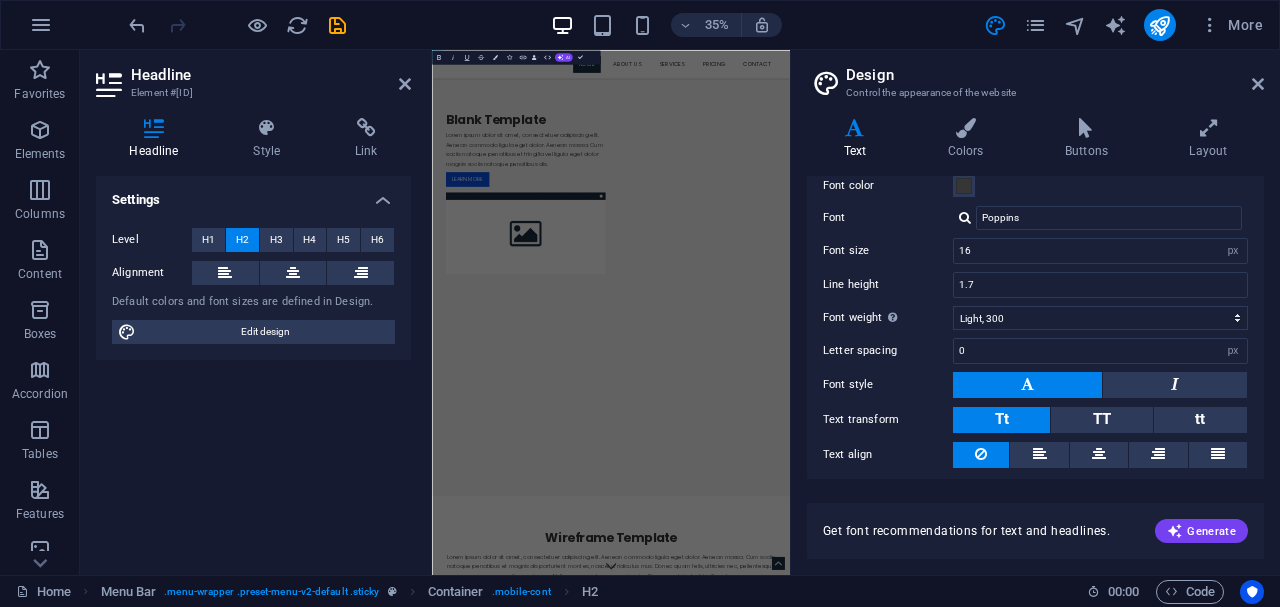 scroll, scrollTop: 149, scrollLeft: 0, axis: vertical 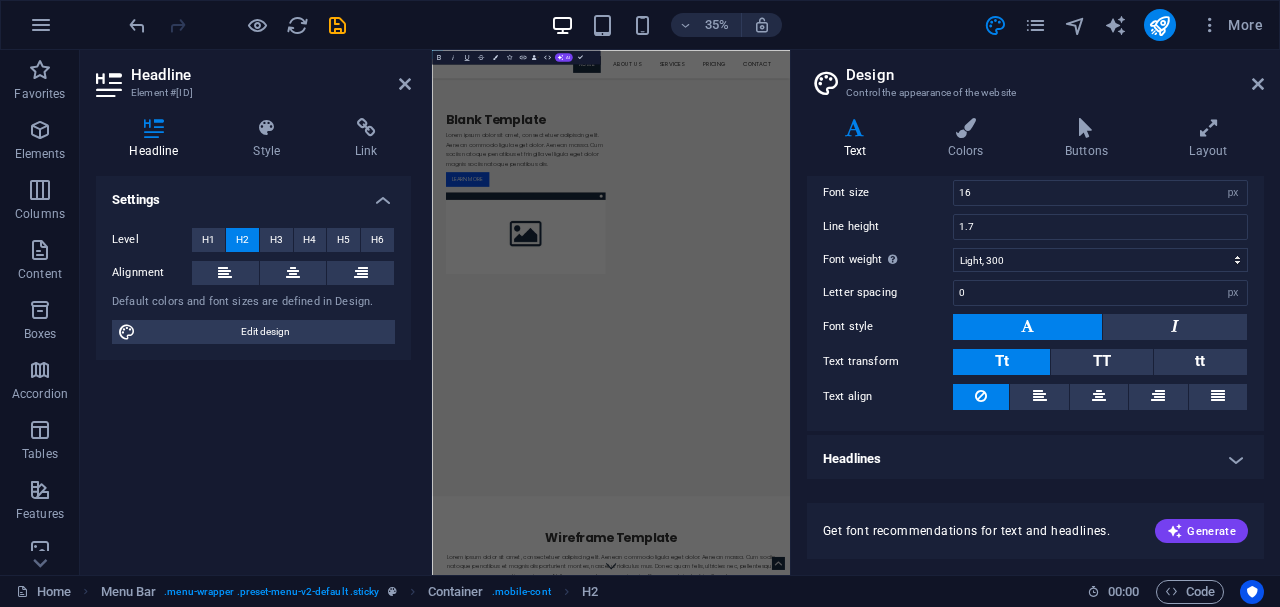 click on "Headlines" at bounding box center (1035, 459) 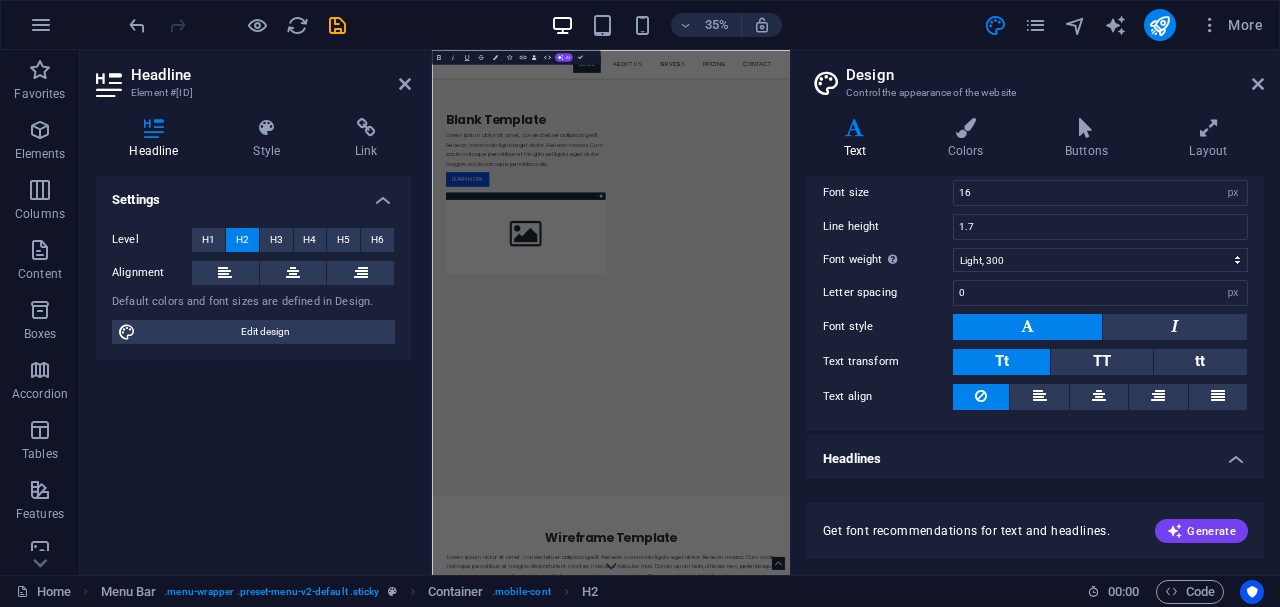 click on "Headlines" at bounding box center (1035, 453) 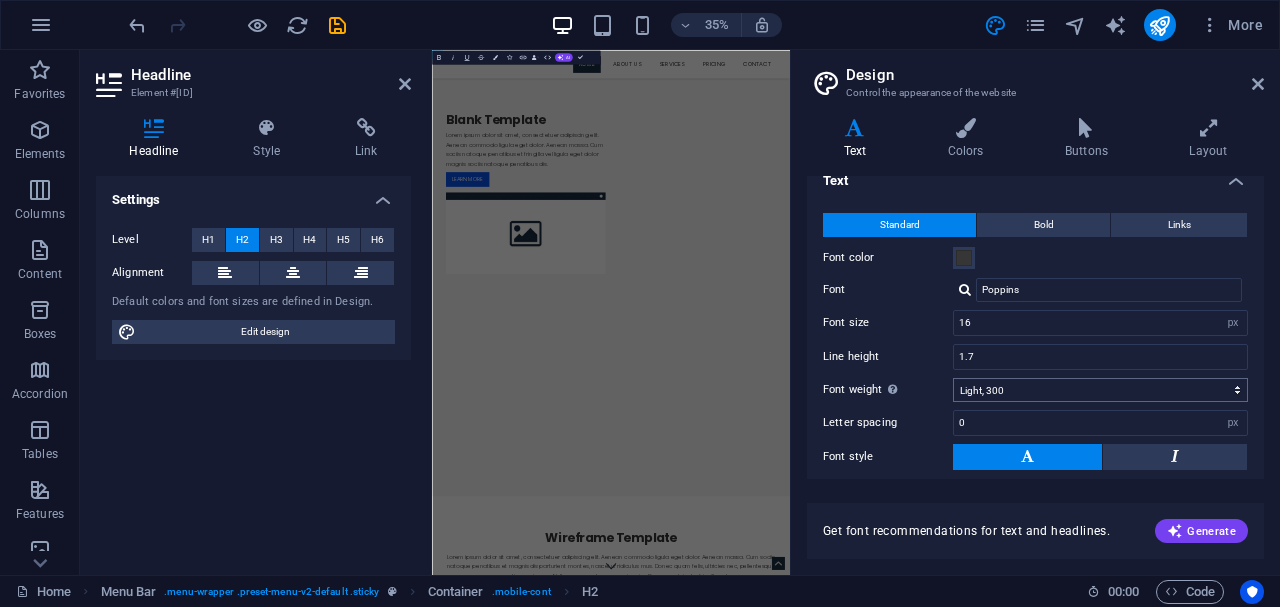 scroll, scrollTop: 0, scrollLeft: 0, axis: both 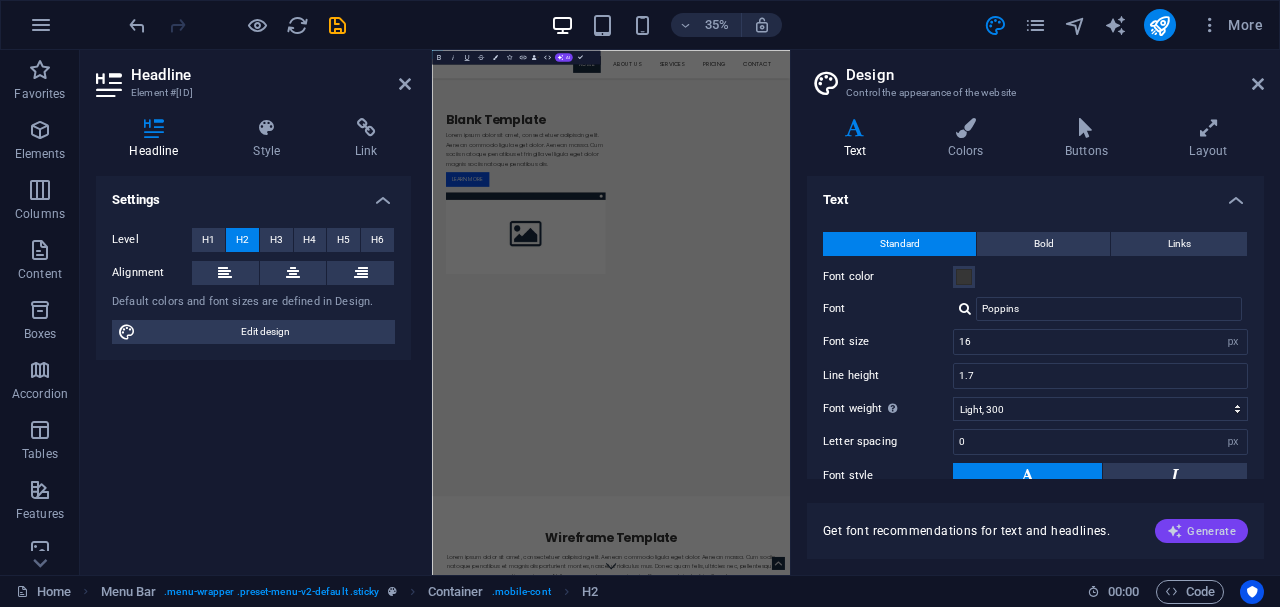 click on "Generate" at bounding box center (1201, 531) 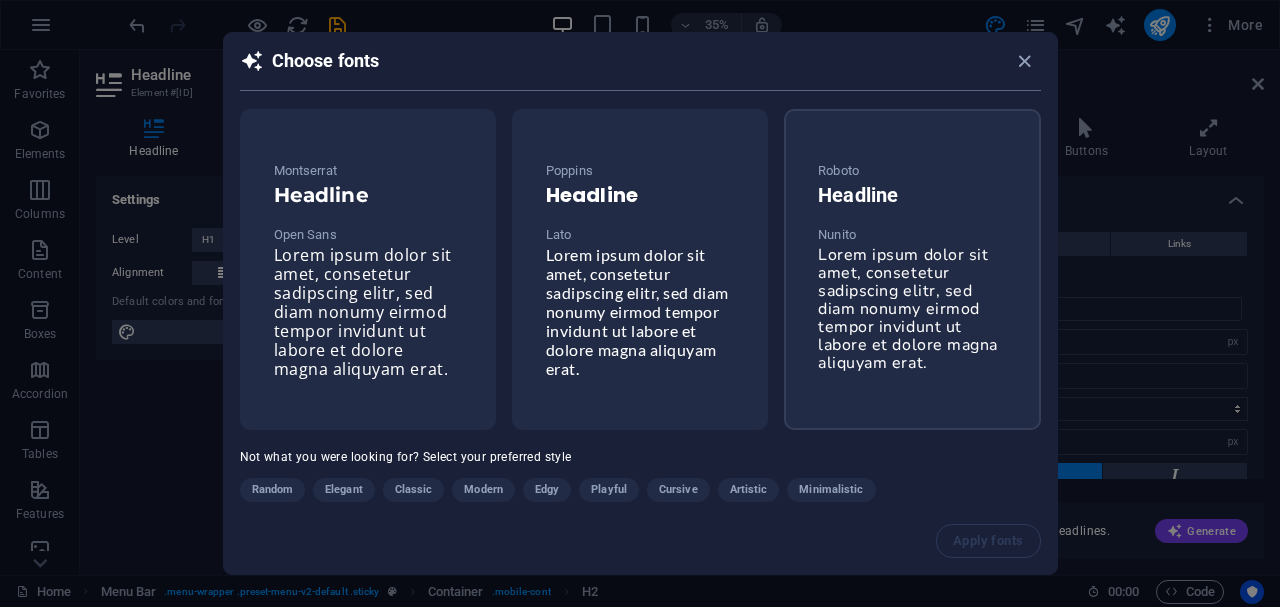 click on "Lorem ipsum dolor sit amet, consetetur sadipscing elitr, sed diam nonumy eirmod tempor invidunt ut labore et dolore magna aliquyam erat." at bounding box center (908, 309) 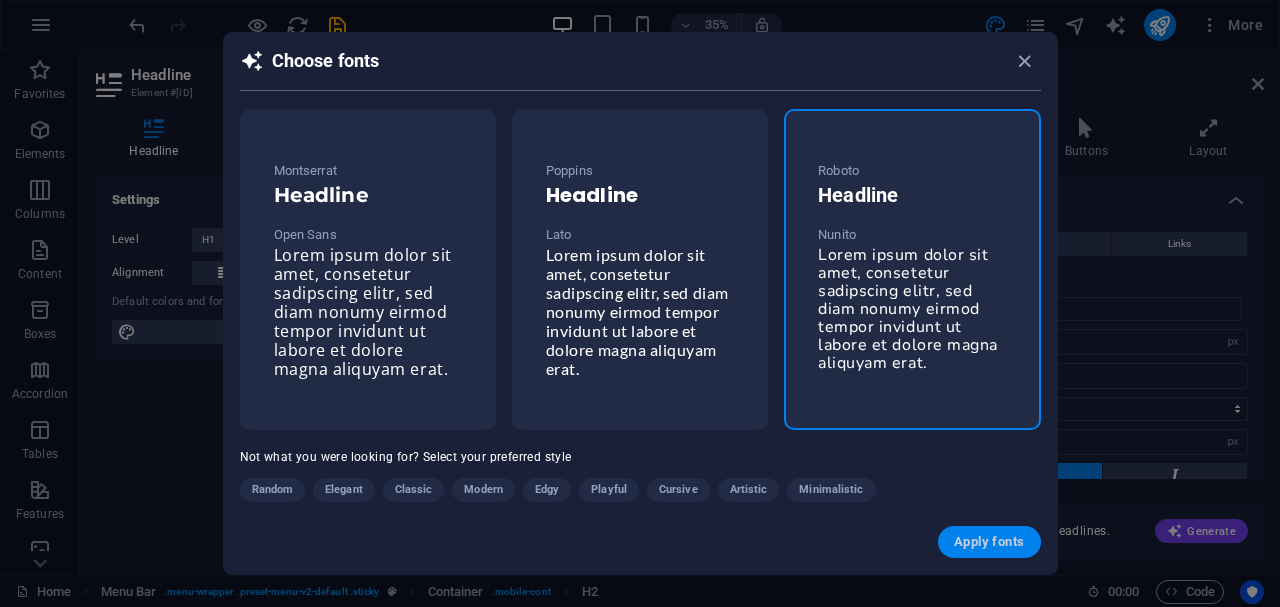 click on "Apply fonts" at bounding box center (989, 542) 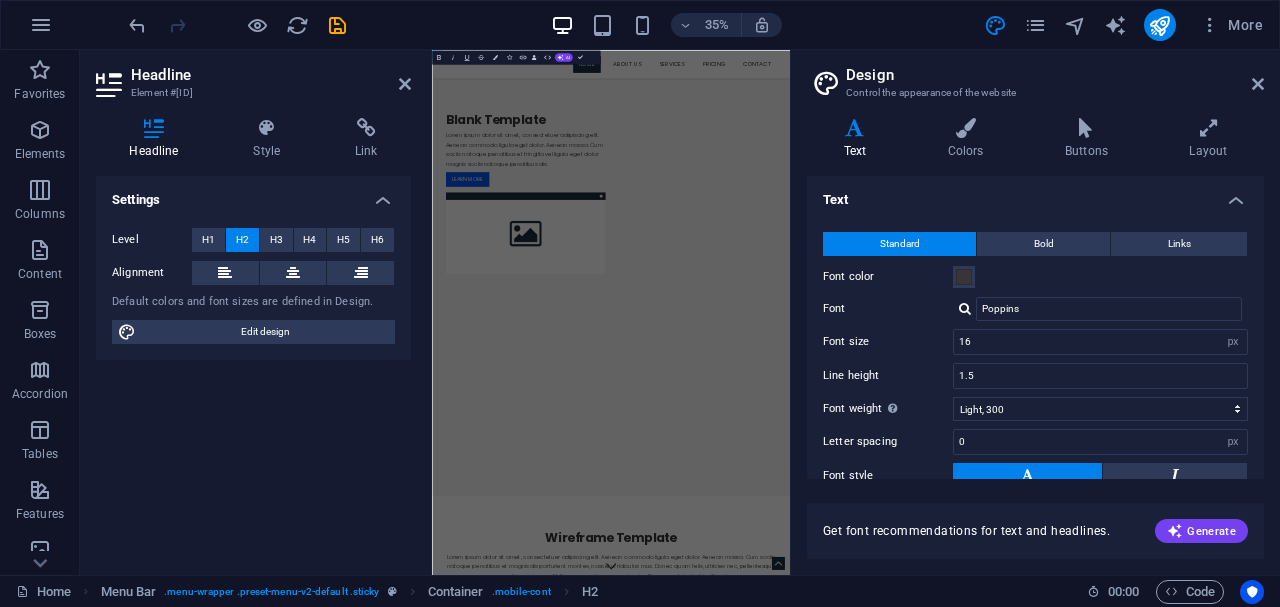 type on "Nunito" 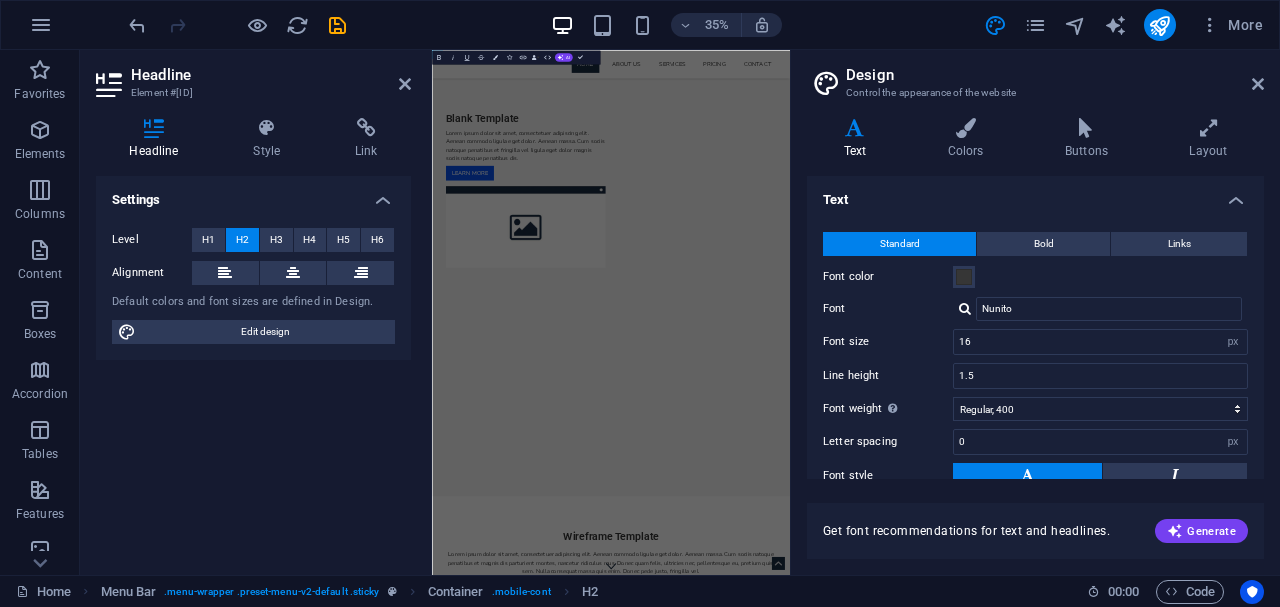 click on "Headline" at bounding box center [271, 75] 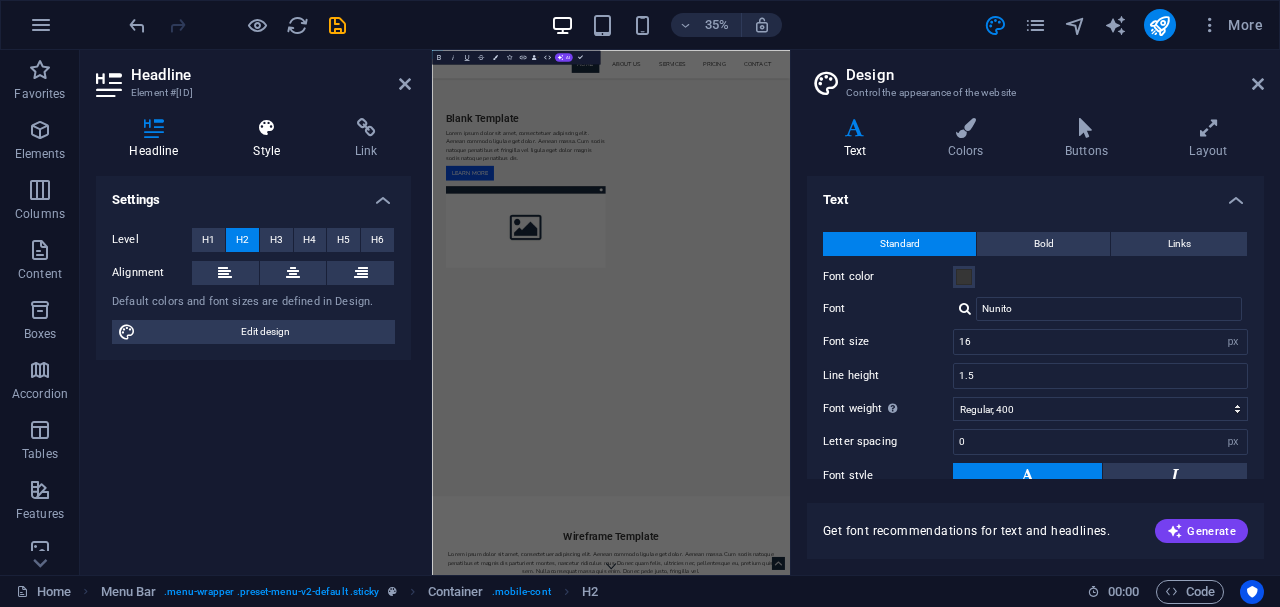 click at bounding box center (267, 128) 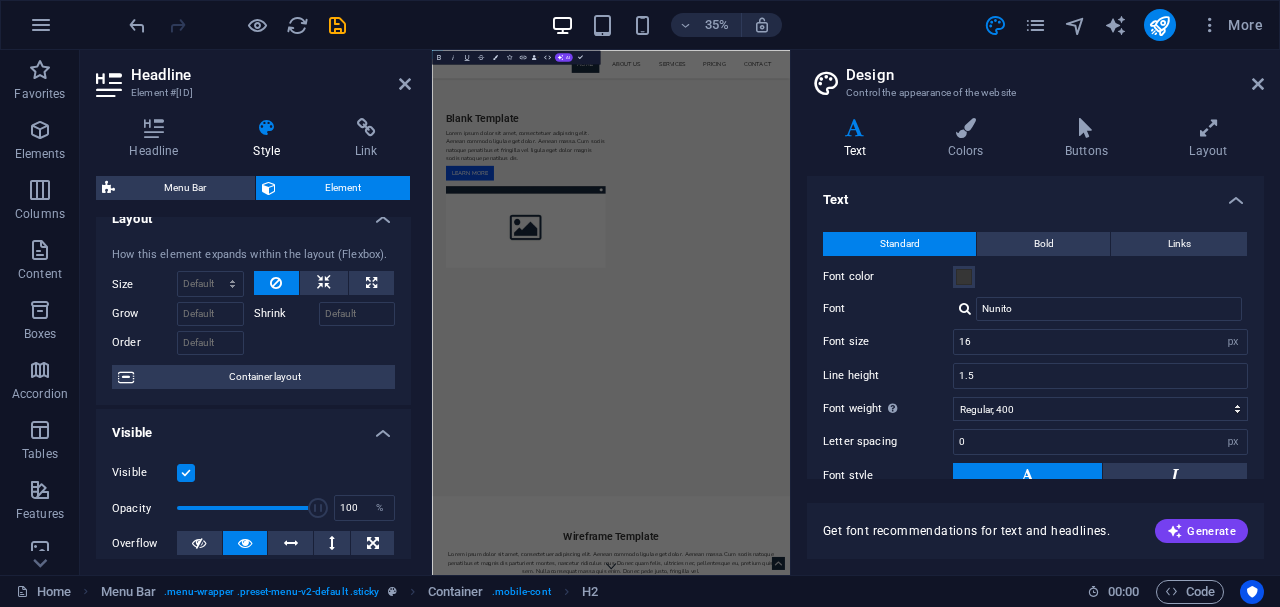 scroll, scrollTop: 0, scrollLeft: 0, axis: both 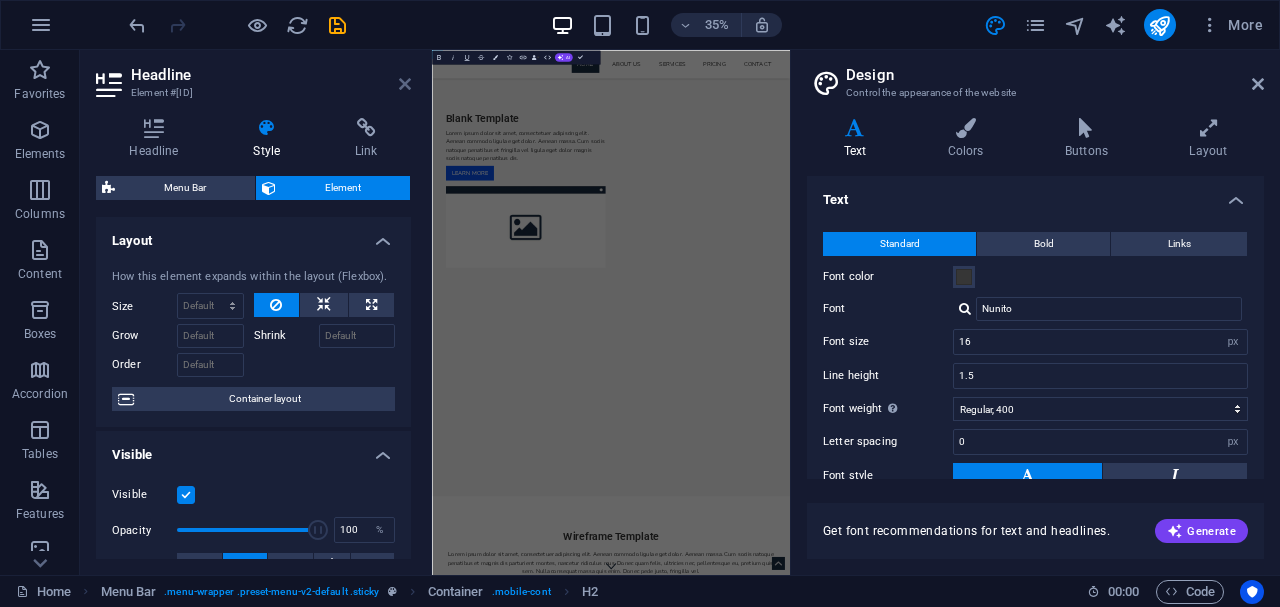 click at bounding box center (405, 84) 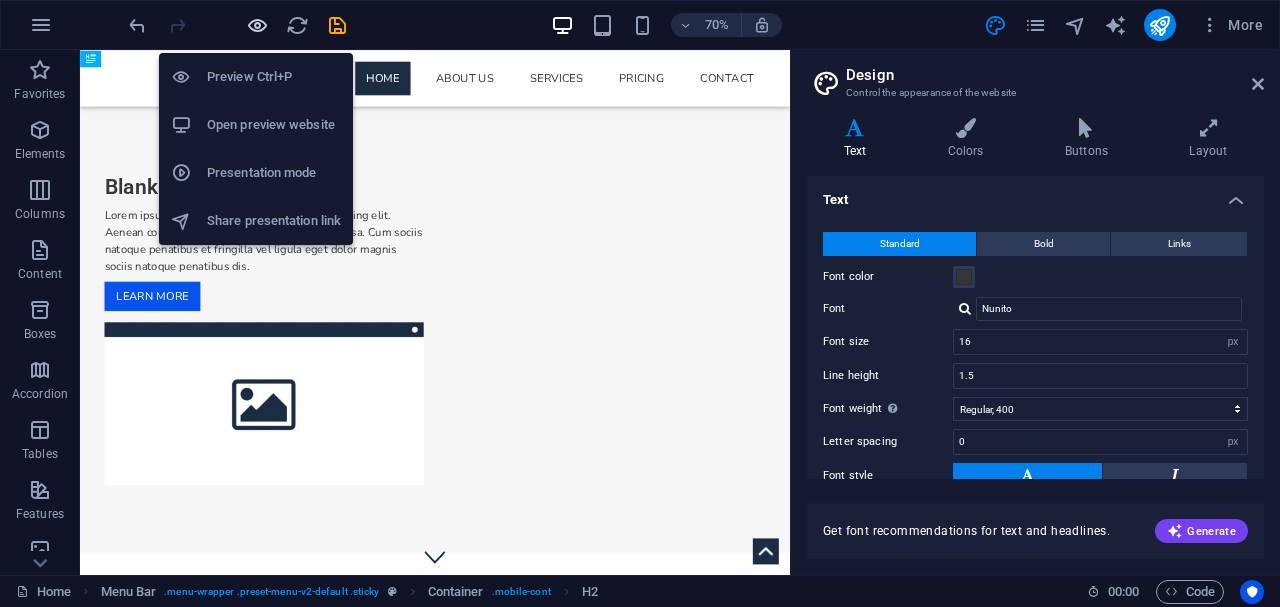 click at bounding box center (257, 25) 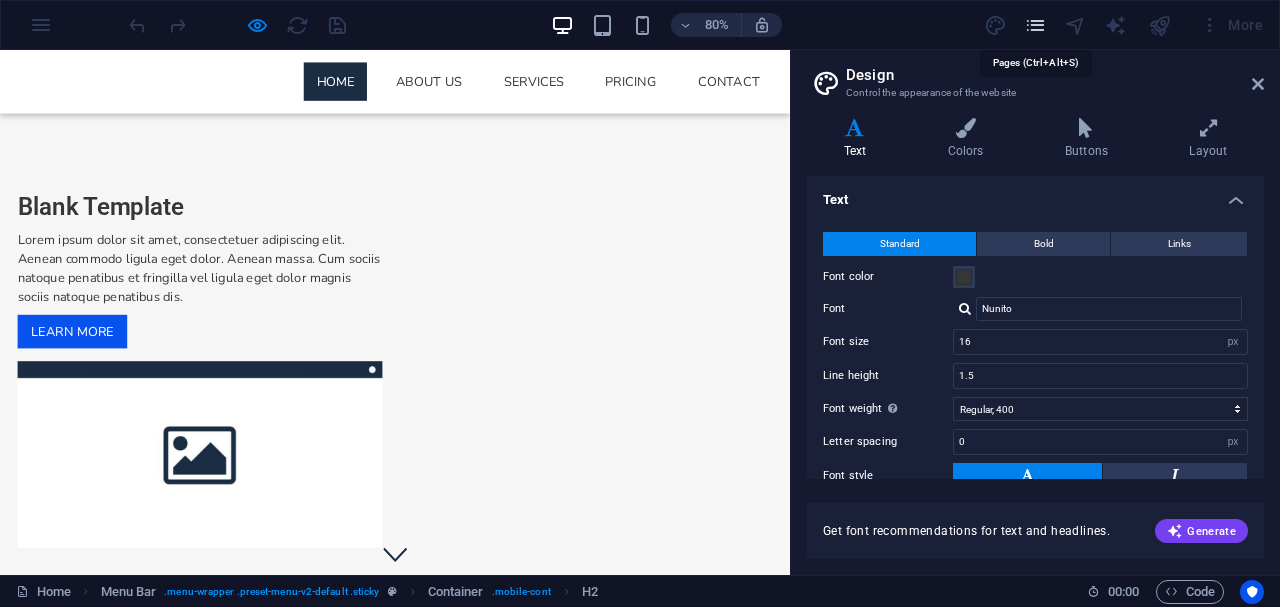 click at bounding box center [1035, 25] 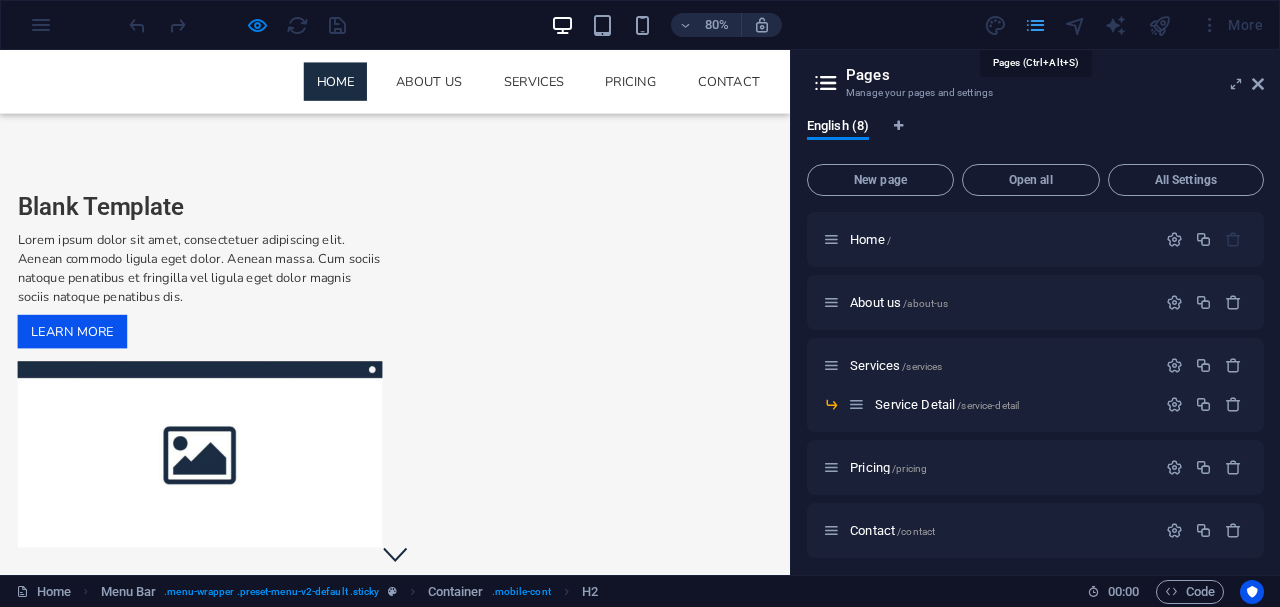 click at bounding box center (1035, 25) 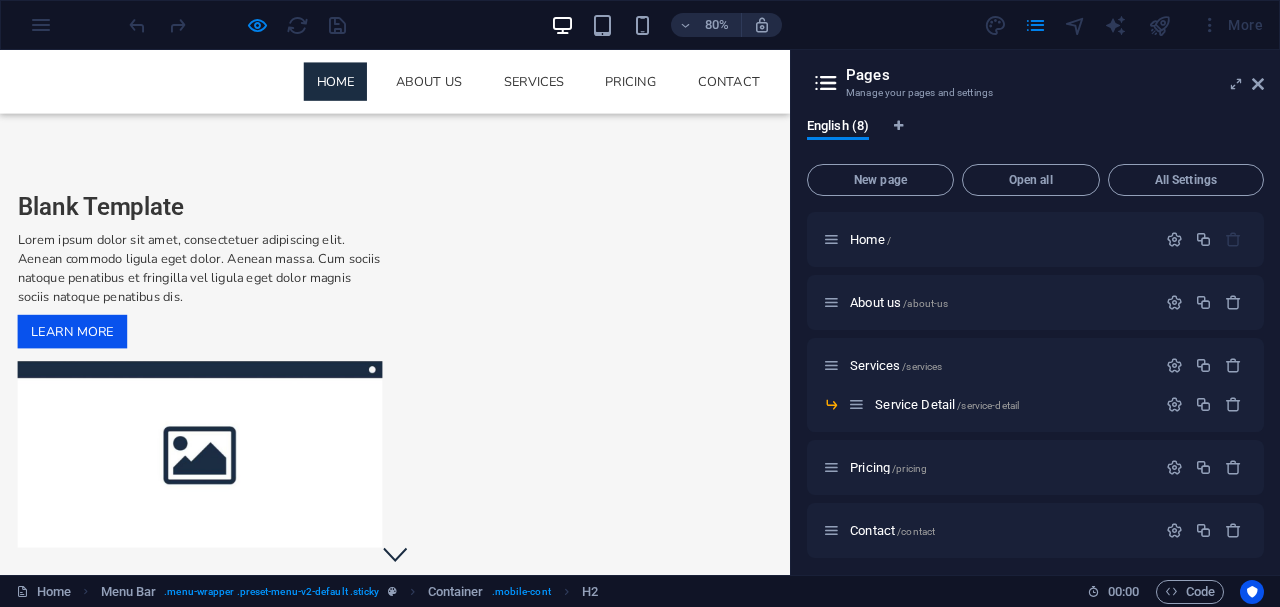 click on "More" at bounding box center [1231, 25] 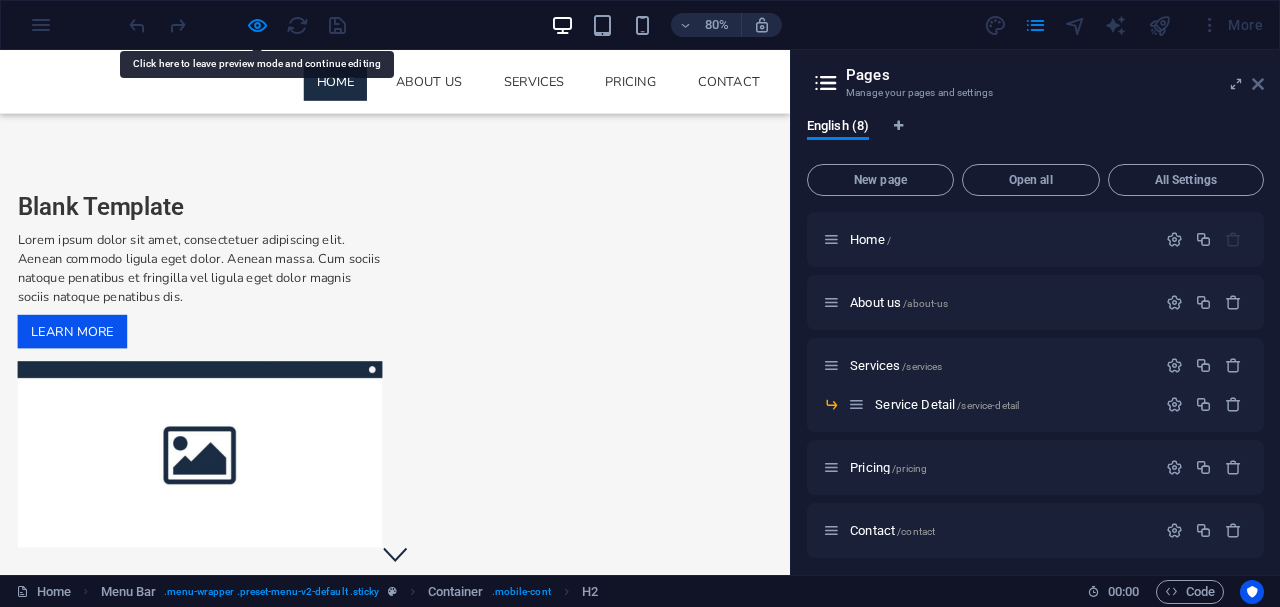 click at bounding box center [1258, 84] 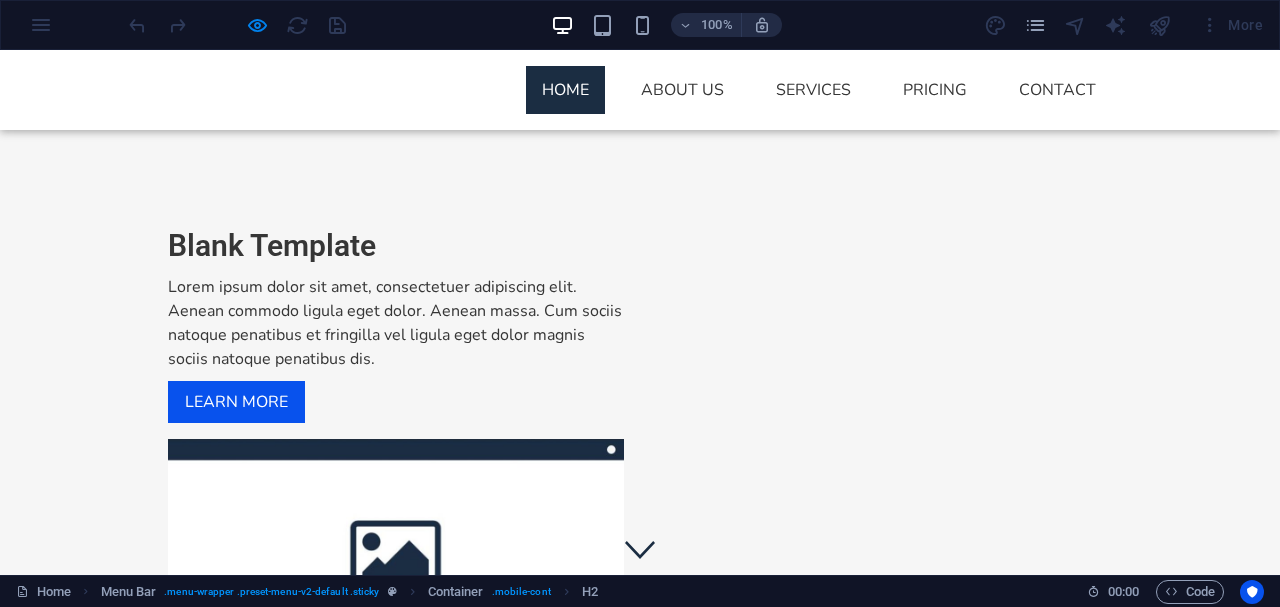 click on "100% More" at bounding box center (640, 25) 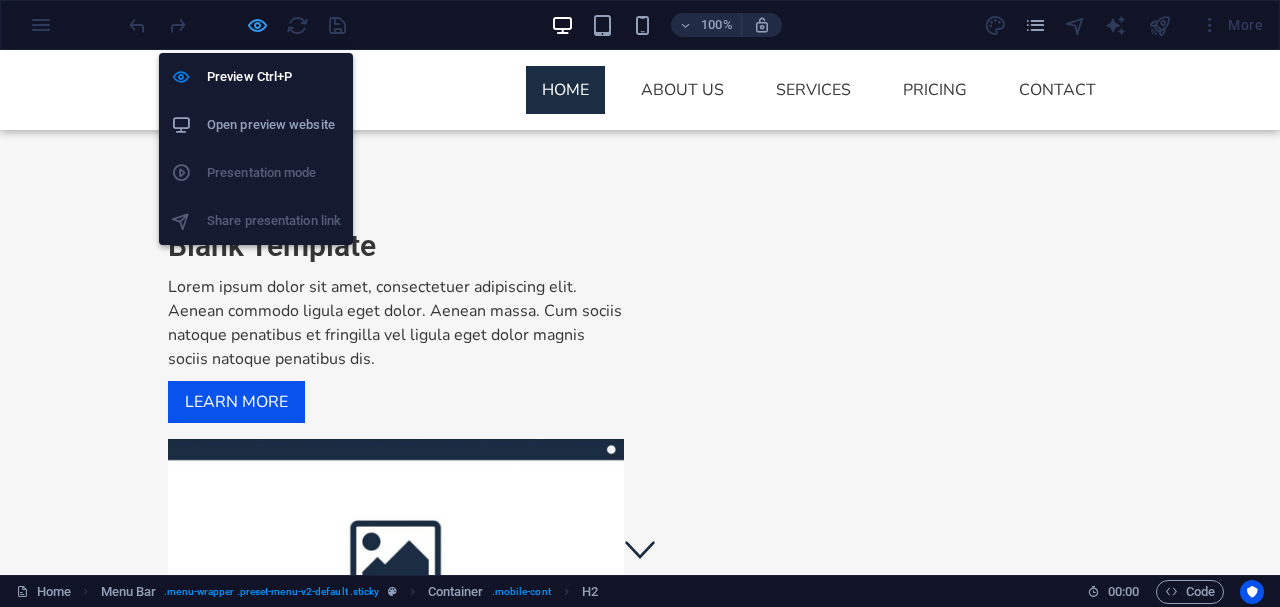 click at bounding box center [257, 25] 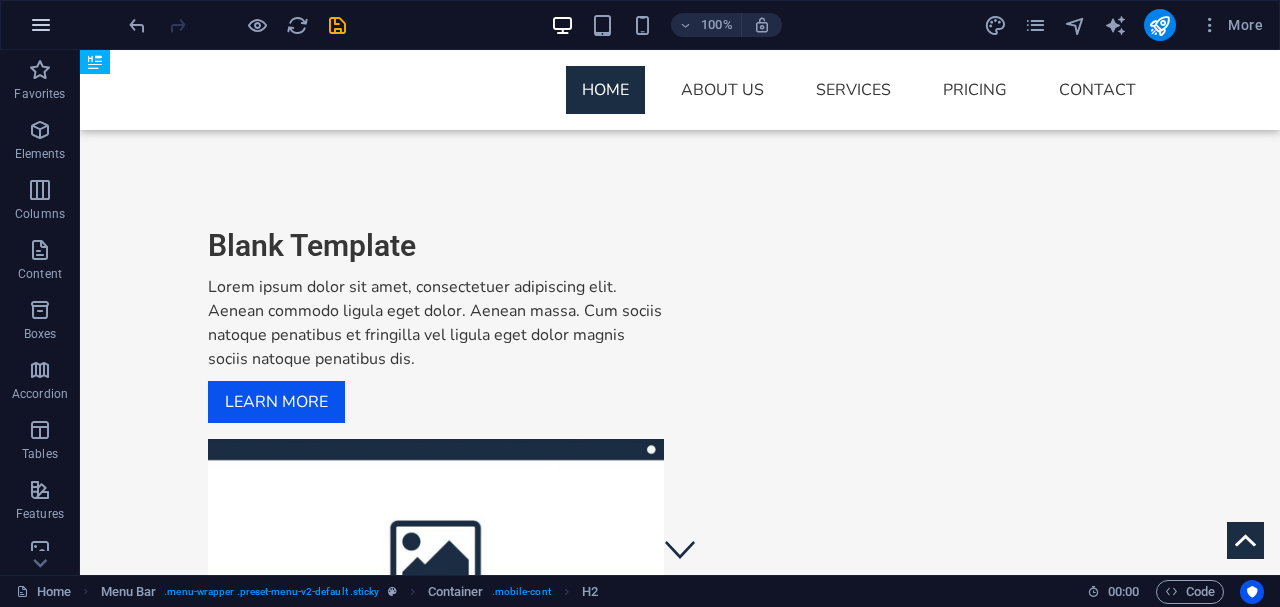 click at bounding box center [41, 25] 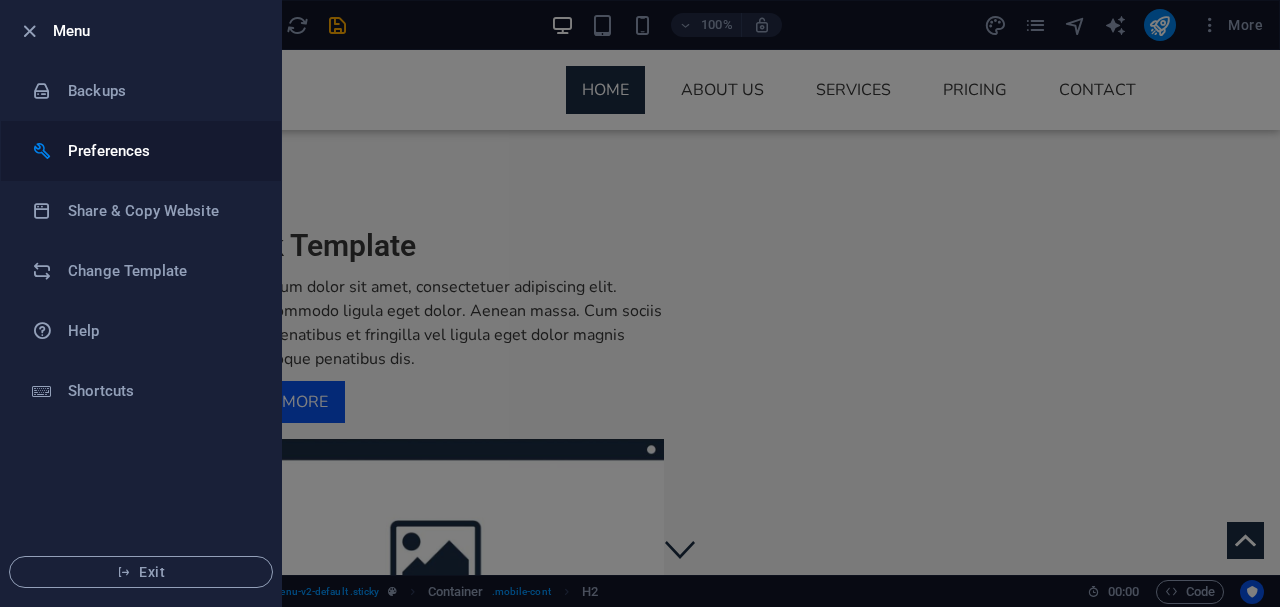 click on "Preferences" at bounding box center [160, 151] 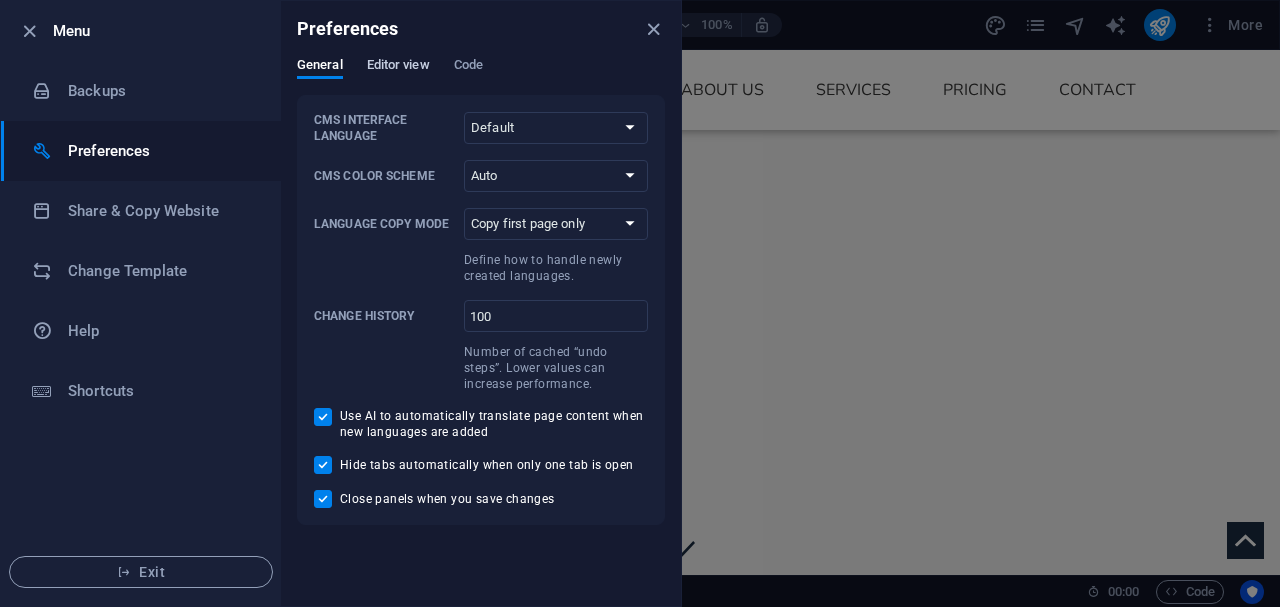 click on "Editor view" at bounding box center [398, 67] 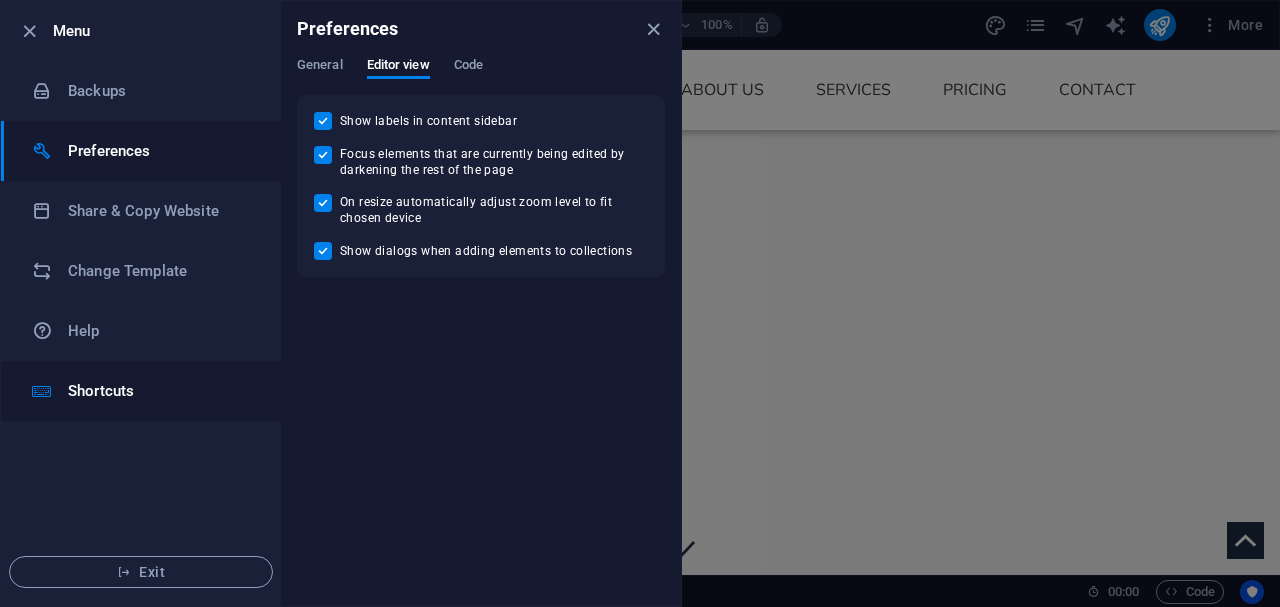 click on "Shortcuts" at bounding box center [160, 391] 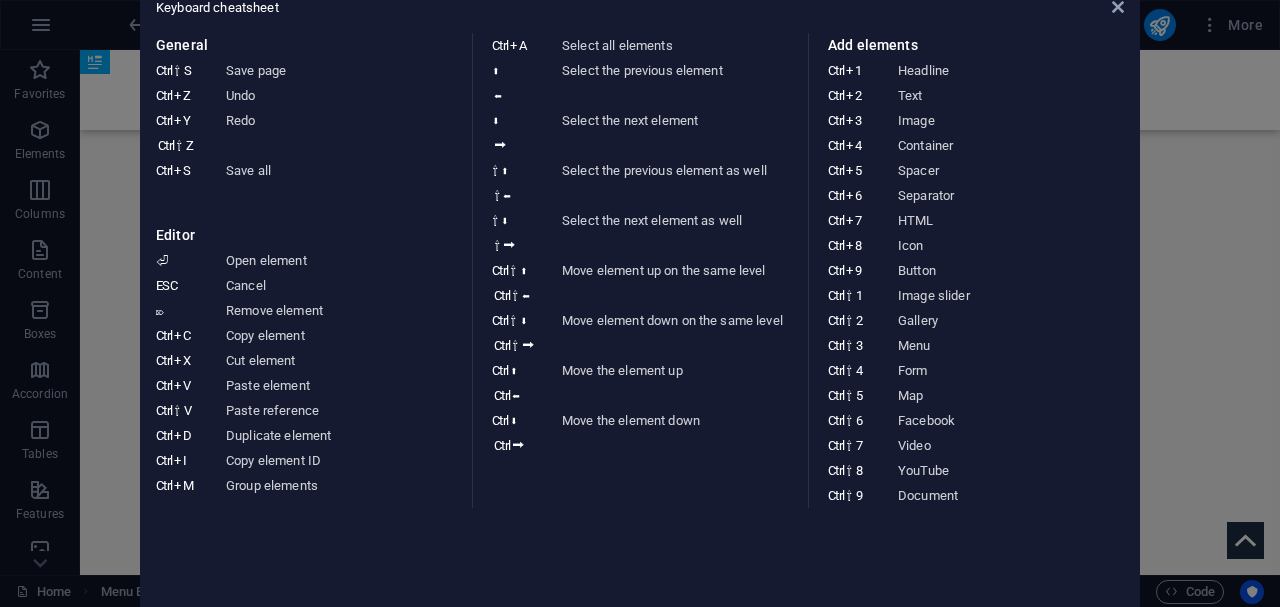 click on "Keyboard cheatsheet General Ctrl ⇧ S Save page Ctrl Z Undo Ctrl Y Ctrl ⇧ Z Redo Ctrl S Save all Editor ⏎ Open element ESC Cancel ⌦ Remove element Ctrl C Copy element Ctrl X Cut element Ctrl V Paste element Ctrl ⇧ V Paste reference Ctrl D Duplicate element Ctrl I Copy element ID Ctrl M Group elements Ctrl A Select all elements ⬆ ⬅ Select the previous element ⬇ ⮕ Select the next element ⇧ ⬆ ⇧ ⬅ Select the previous element as well ⇧ ⬇ ⇧ ⮕ Select the next element as well Ctrl ⇧ ⬆ Ctrl ⇧ ⬅ Move element up on the same level Ctrl ⇧ ⬇ Ctrl ⇧ ⮕ Move element down on the same level Ctrl ⬆ Ctrl ⬅ Move the element up Ctrl ⬇ Ctrl ⮕ Move the element down Add elements Ctrl 1 Headline Ctrl 2 Text Ctrl 3 Image Ctrl 4 Container Ctrl 5 Spacer Ctrl 6 Separator Ctrl 7 HTML Ctrl 8 Icon Ctrl 9 Button Ctrl ⇧ 1 Image slider Ctrl ⇧ 2 Gallery Ctrl ⇧ 3 Menu Ctrl ⇧ 4 Form Ctrl ⇧ 5 Map Ctrl ⇧ 6 Facebook Ctrl ⇧ 7 Video Ctrl ⇧ 8 YouTube Ctrl ⇧ 9 Document" at bounding box center [640, 303] 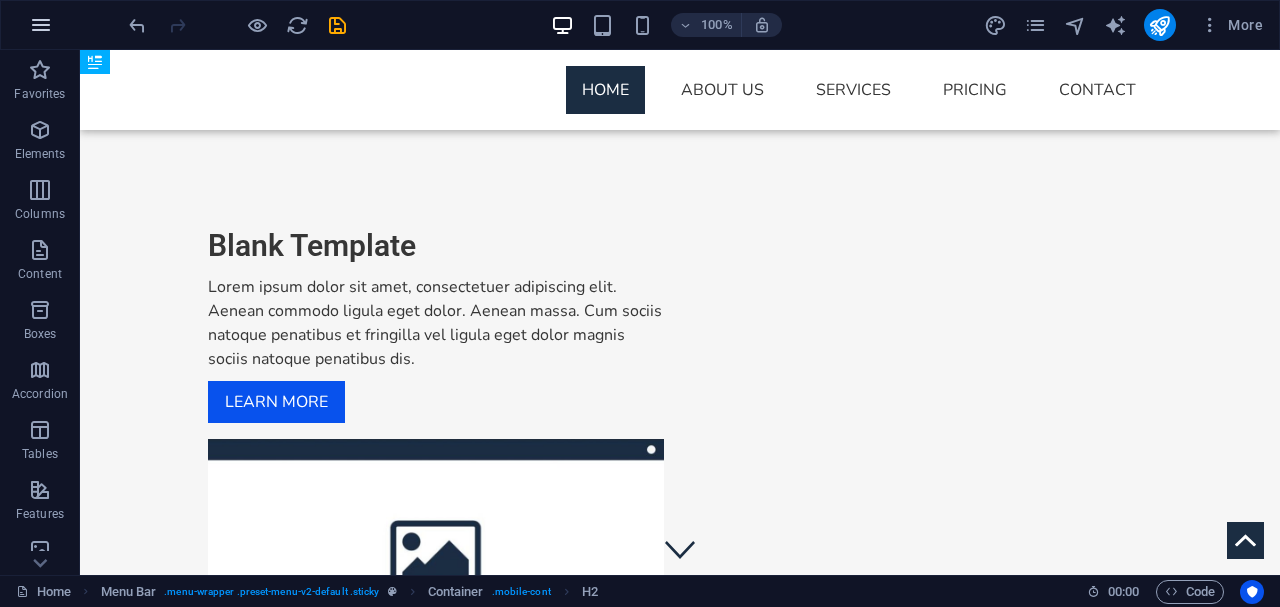 click at bounding box center [41, 25] 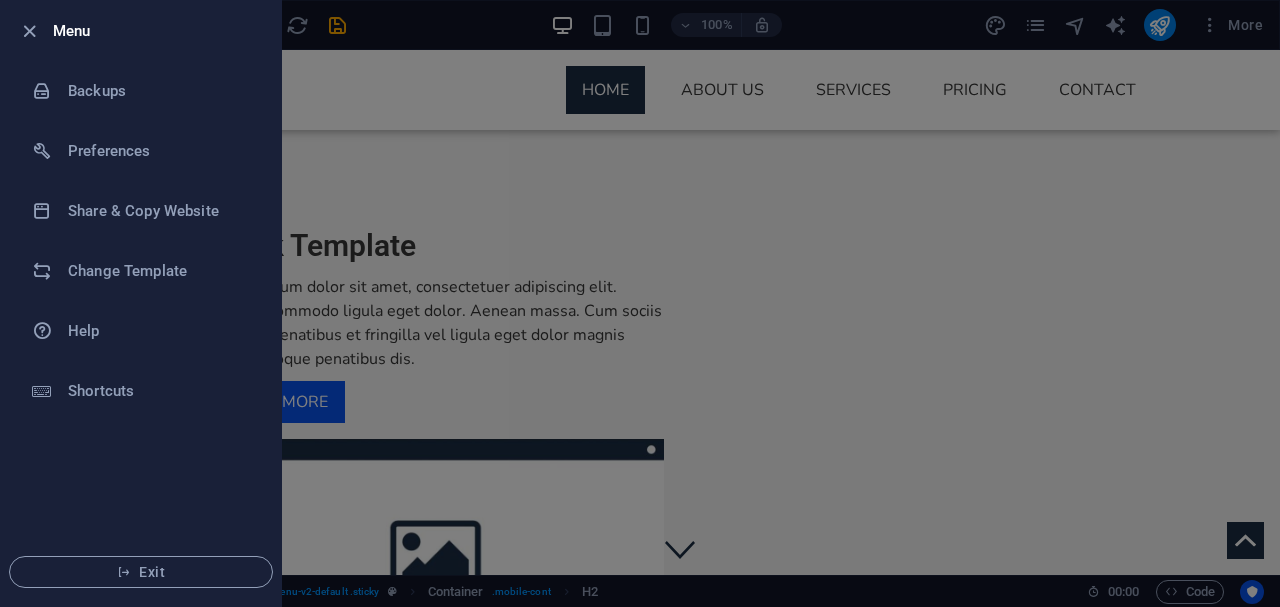 click on "Menu" at bounding box center [159, 31] 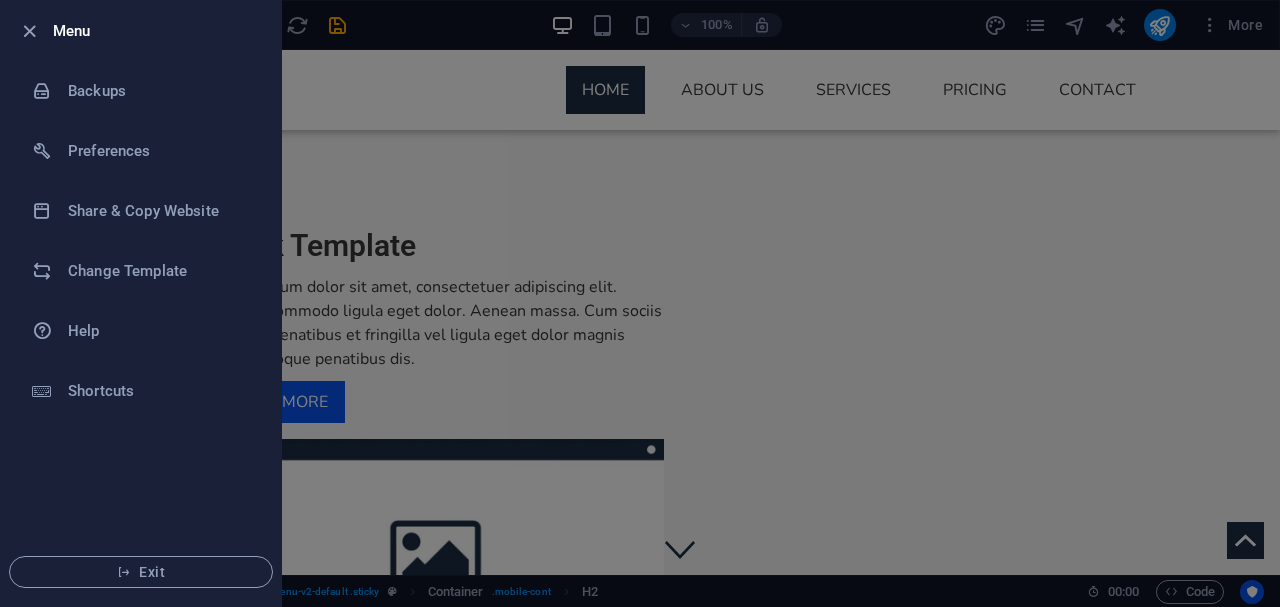 click at bounding box center [640, 303] 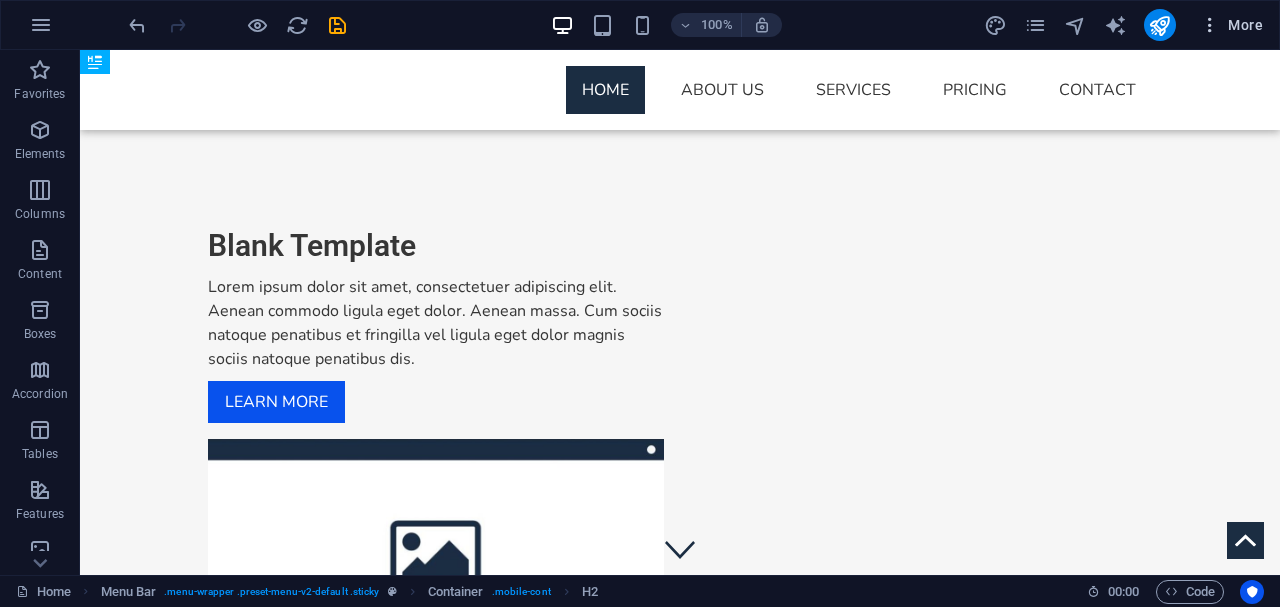 click at bounding box center (1210, 25) 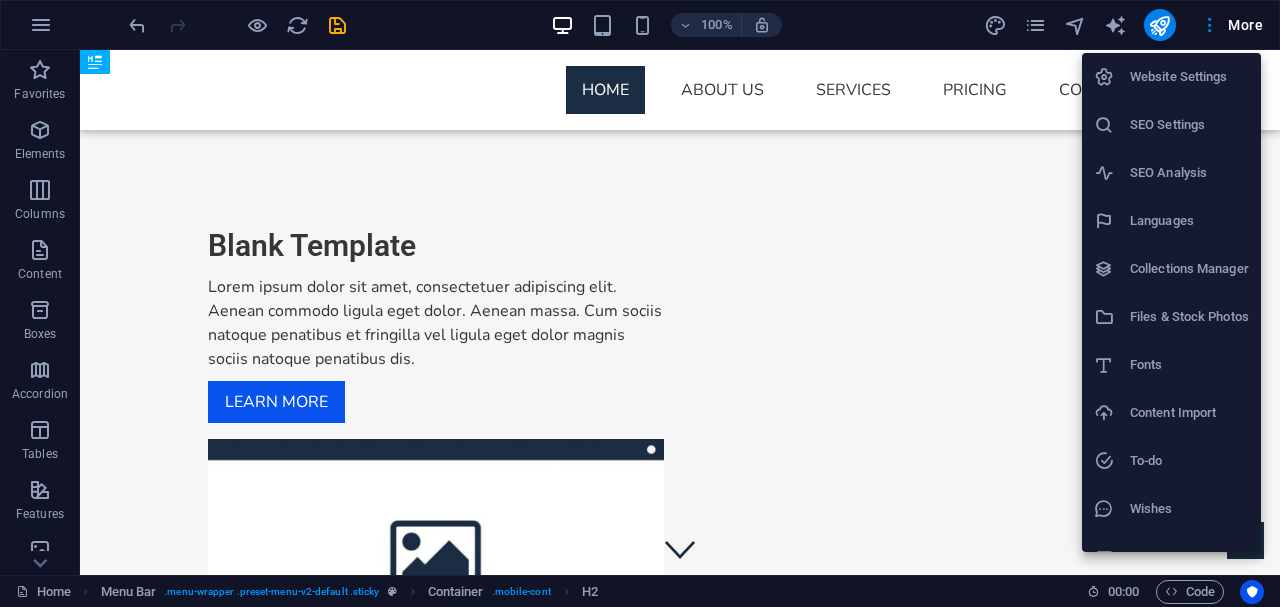 click on "Website Settings" at bounding box center [1189, 77] 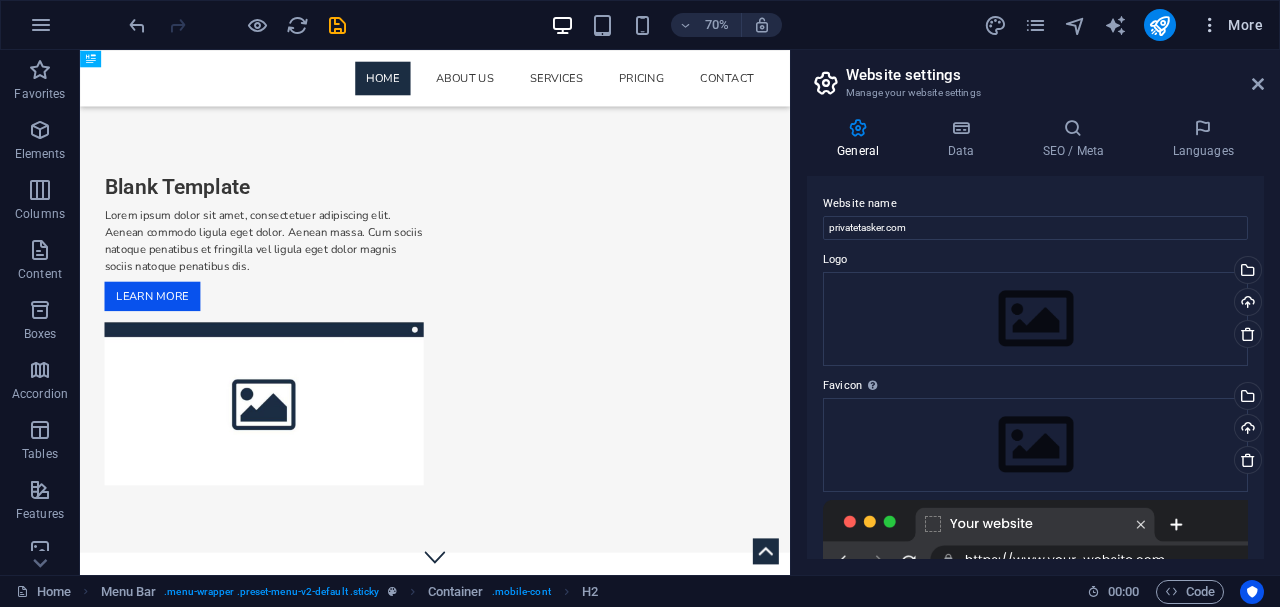 click on "More" at bounding box center [1231, 25] 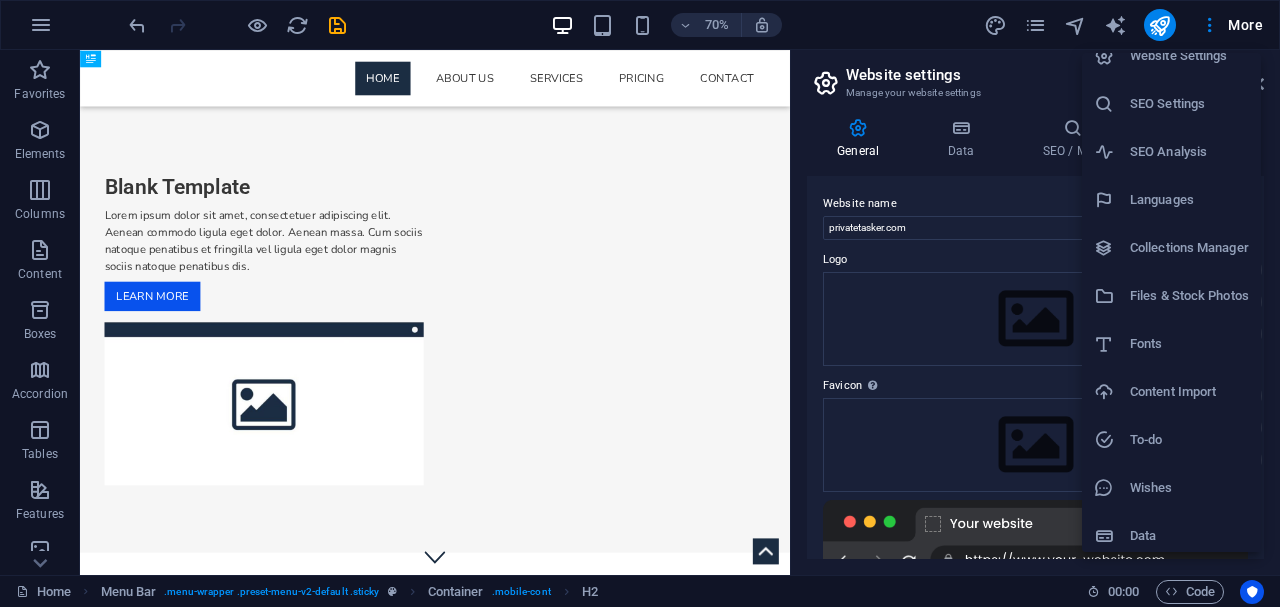 scroll, scrollTop: 29, scrollLeft: 0, axis: vertical 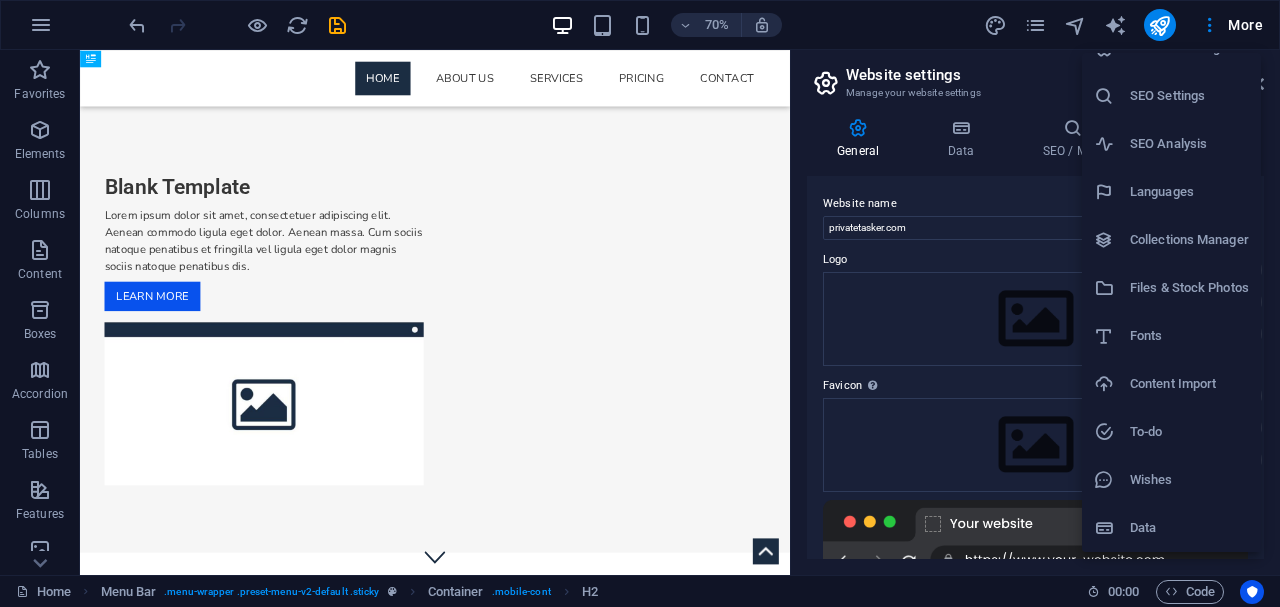 click at bounding box center [640, 303] 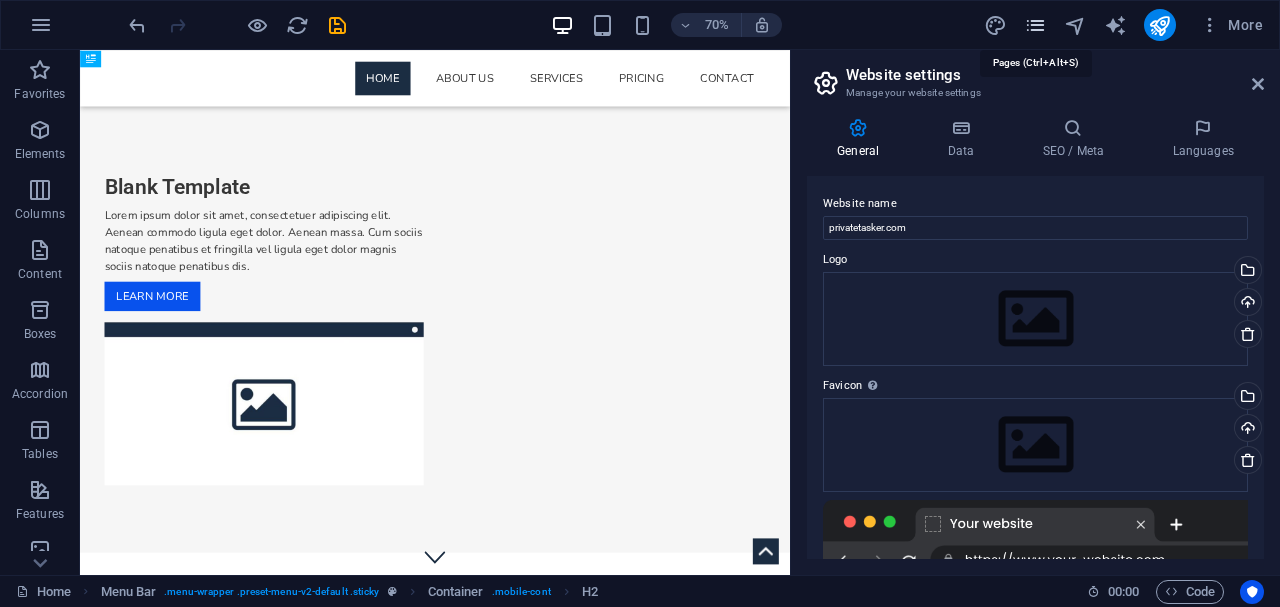 click at bounding box center [1035, 25] 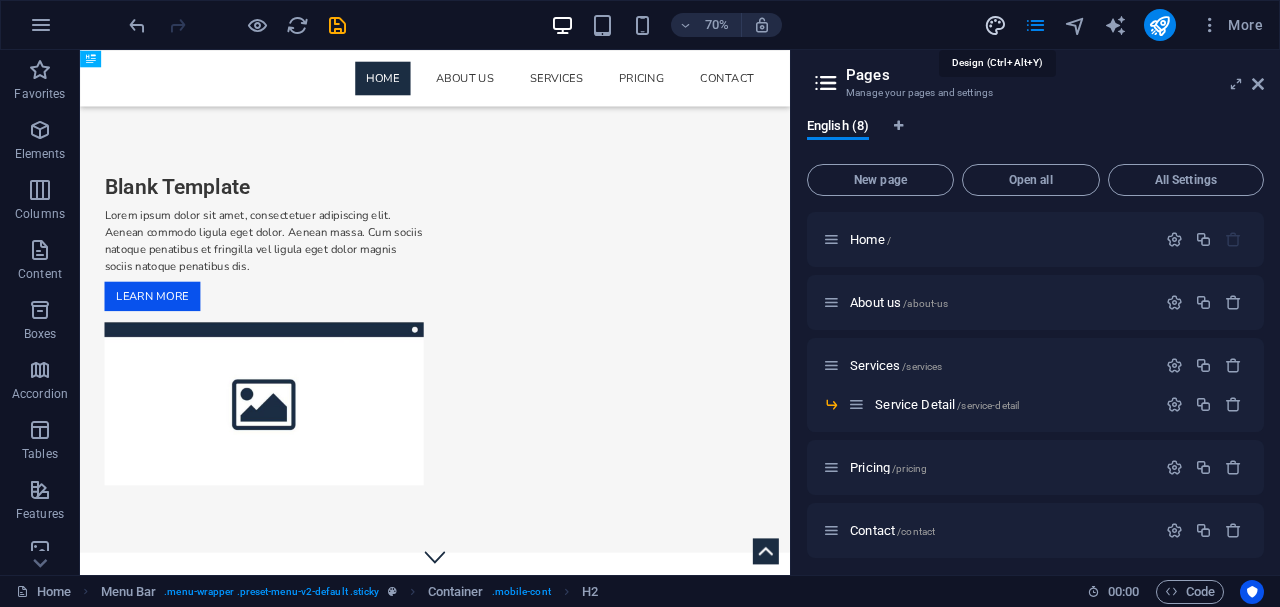 click at bounding box center [995, 25] 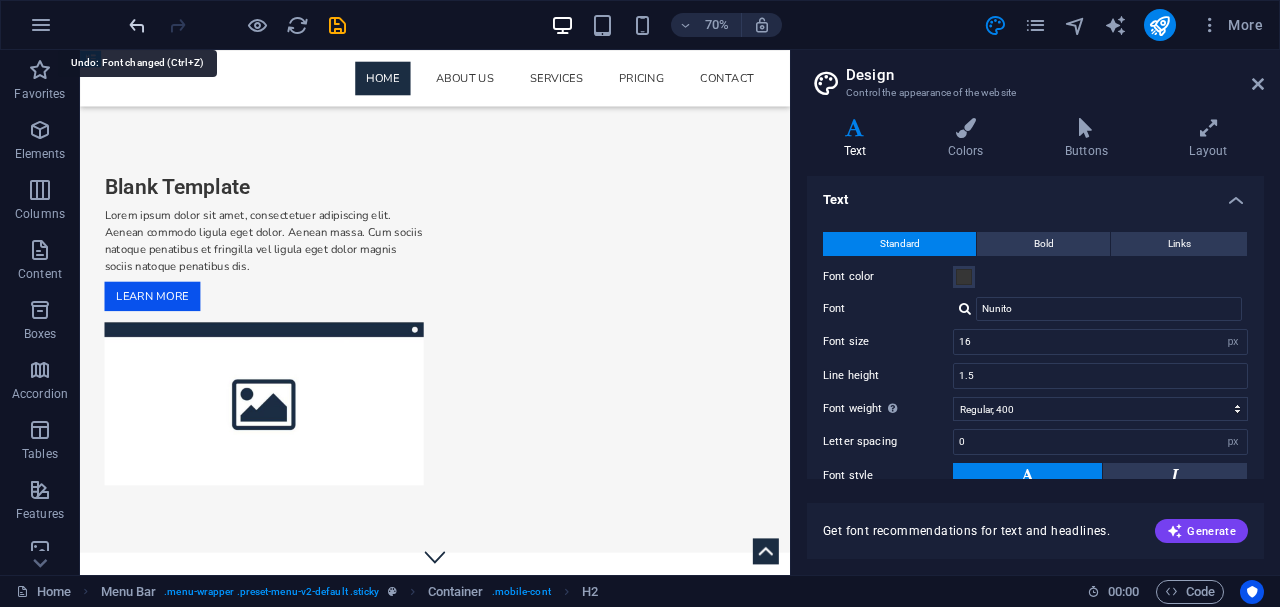 click at bounding box center [137, 25] 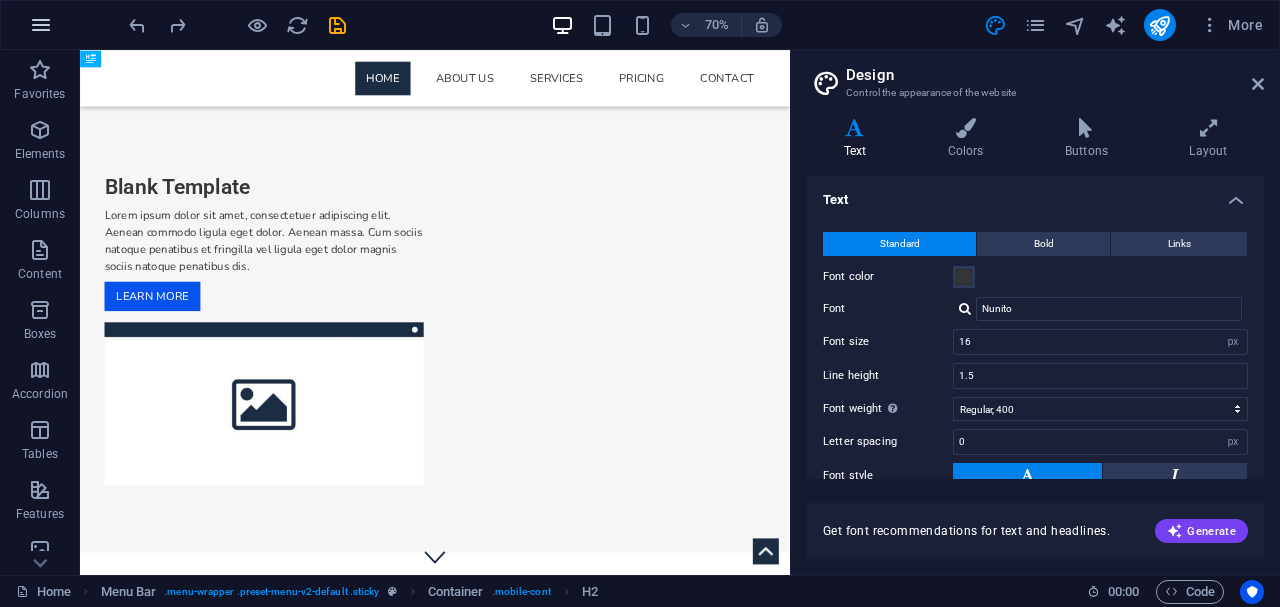 click at bounding box center [41, 25] 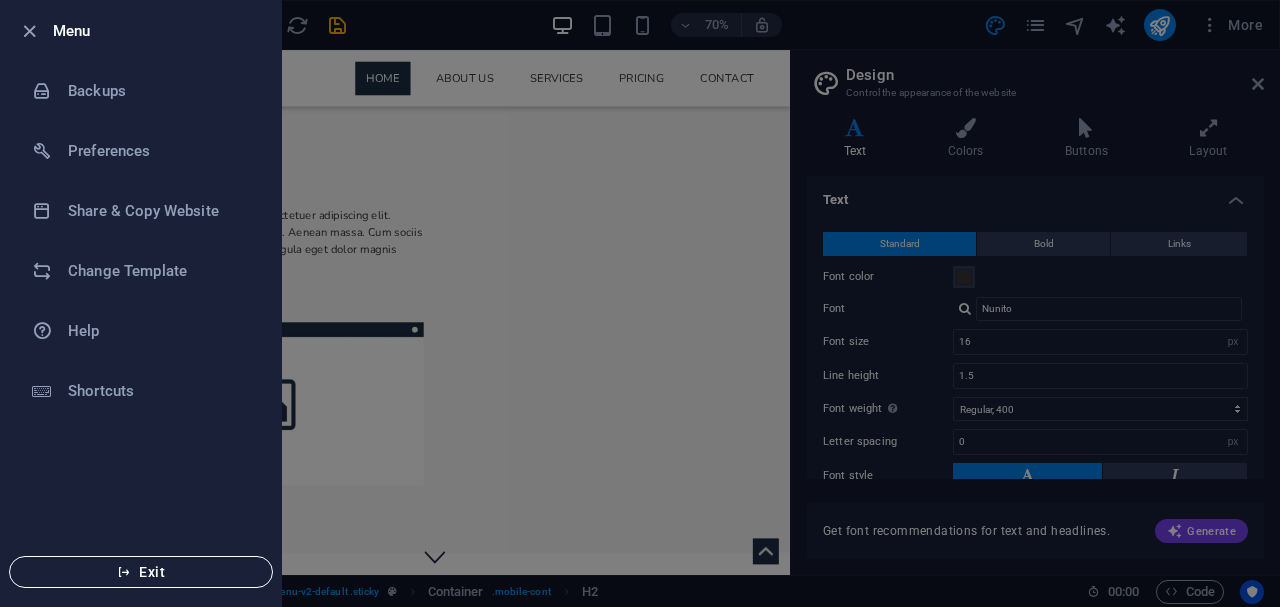 click on "Exit" at bounding box center (141, 572) 